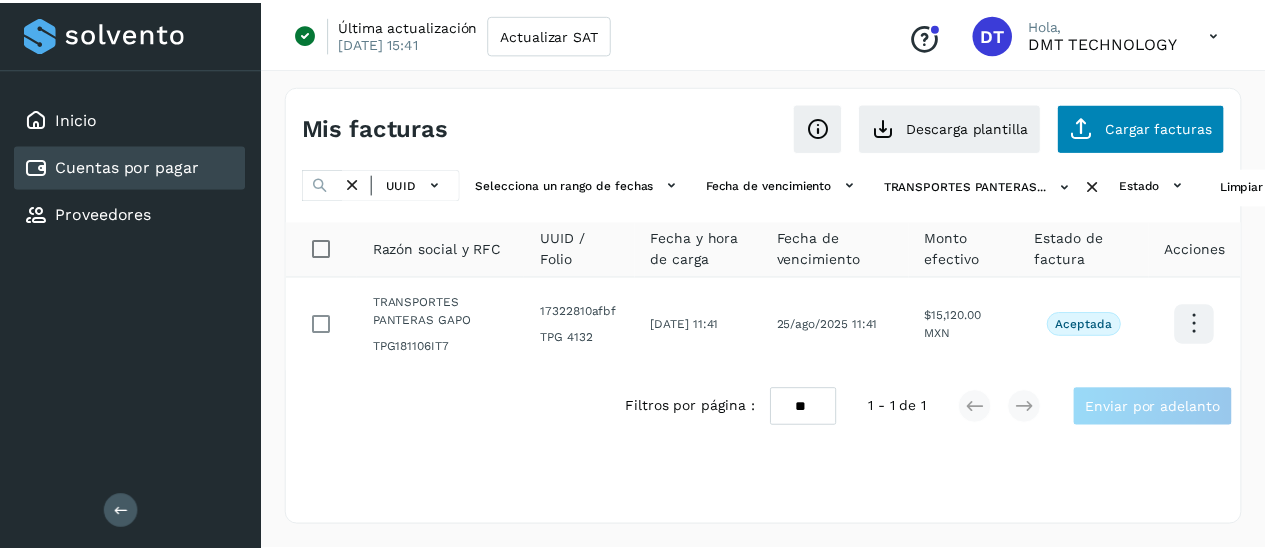 scroll, scrollTop: 0, scrollLeft: 0, axis: both 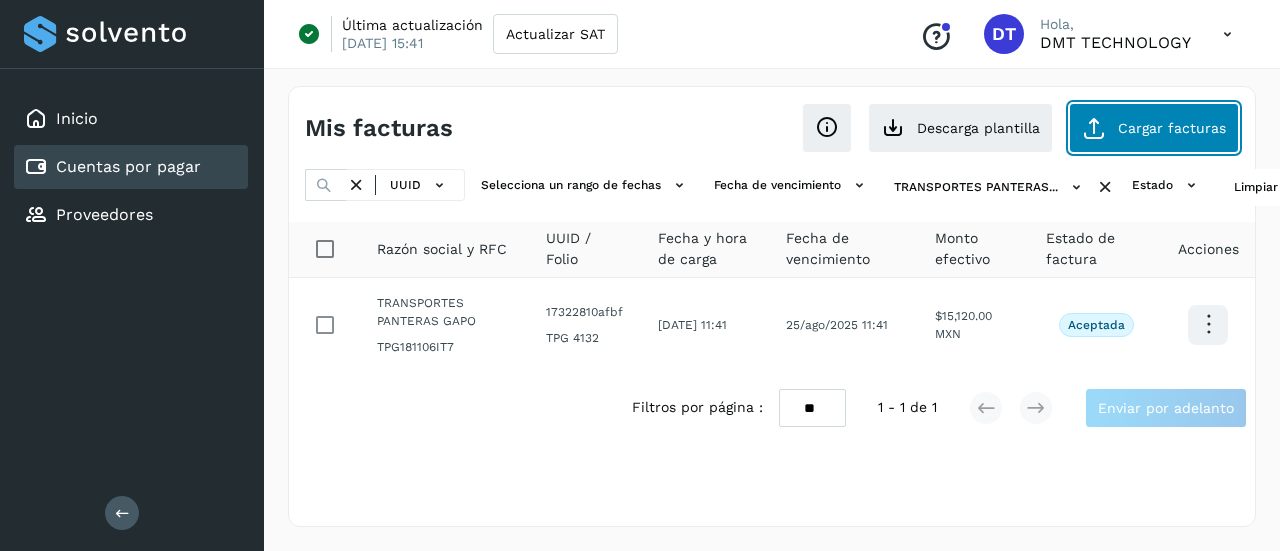 click on "Cargar facturas" 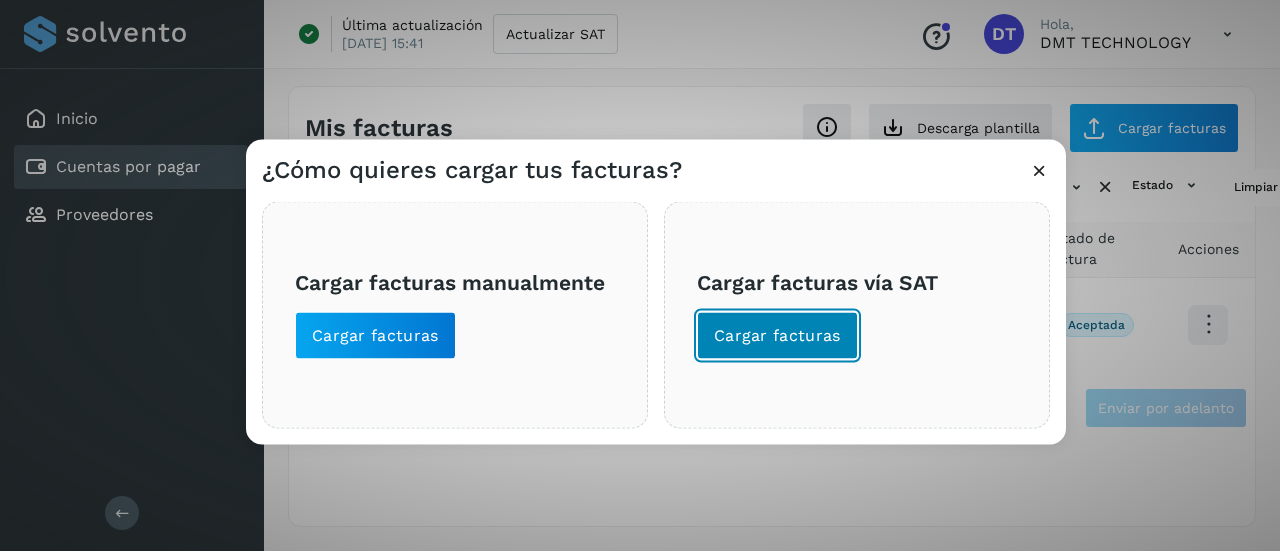 click on "Cargar facturas" 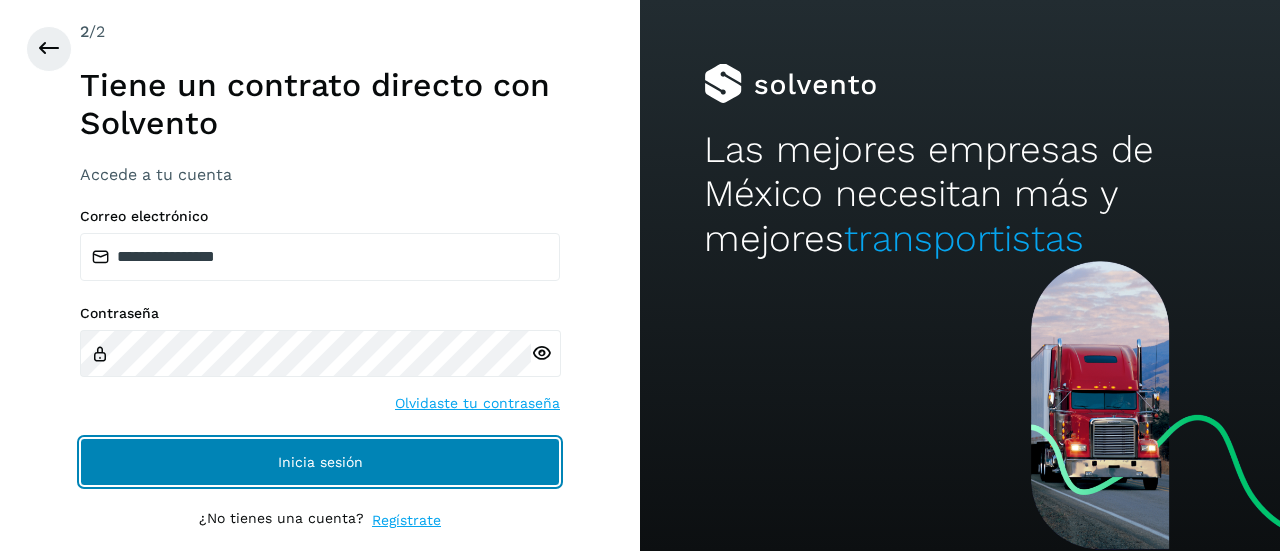 click on "Inicia sesión" 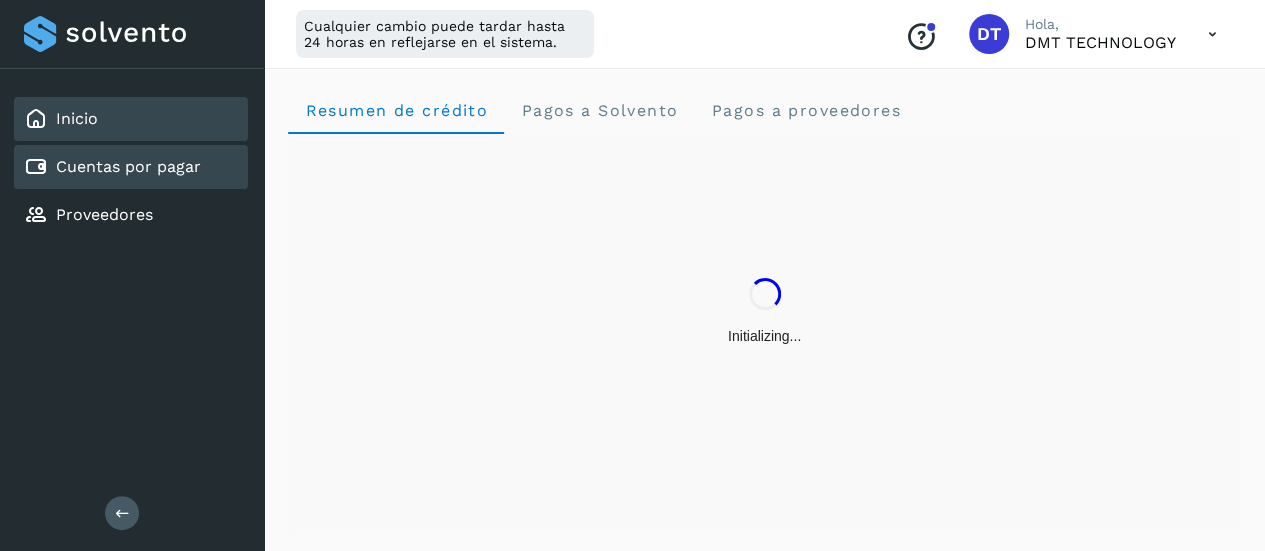 click on "Cuentas por pagar" 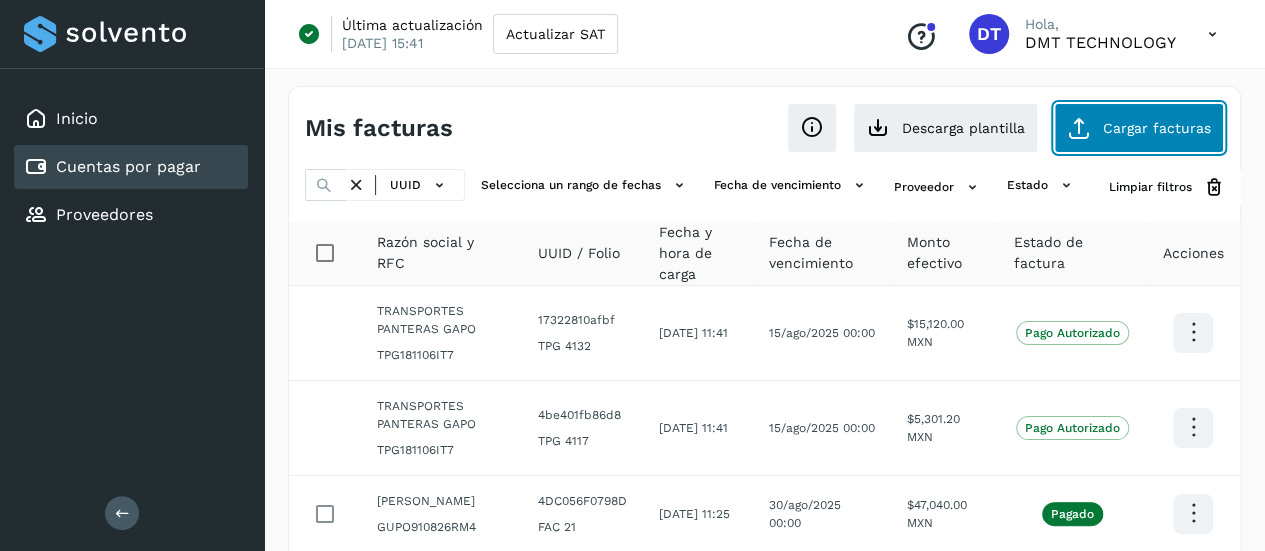 click on "Cargar facturas" 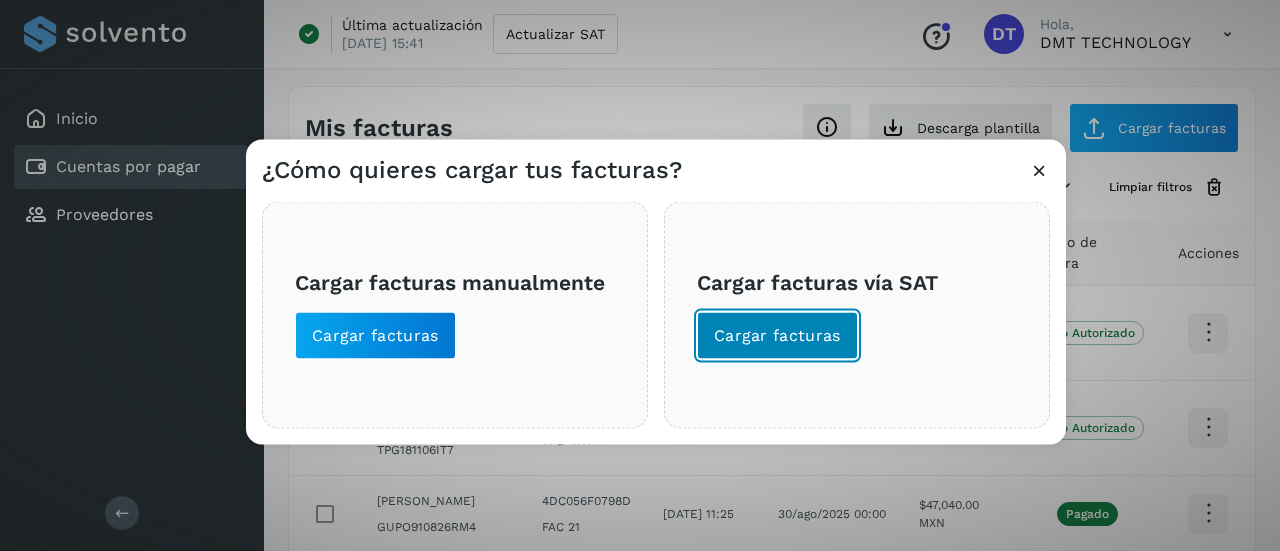 click on "Cargar facturas" 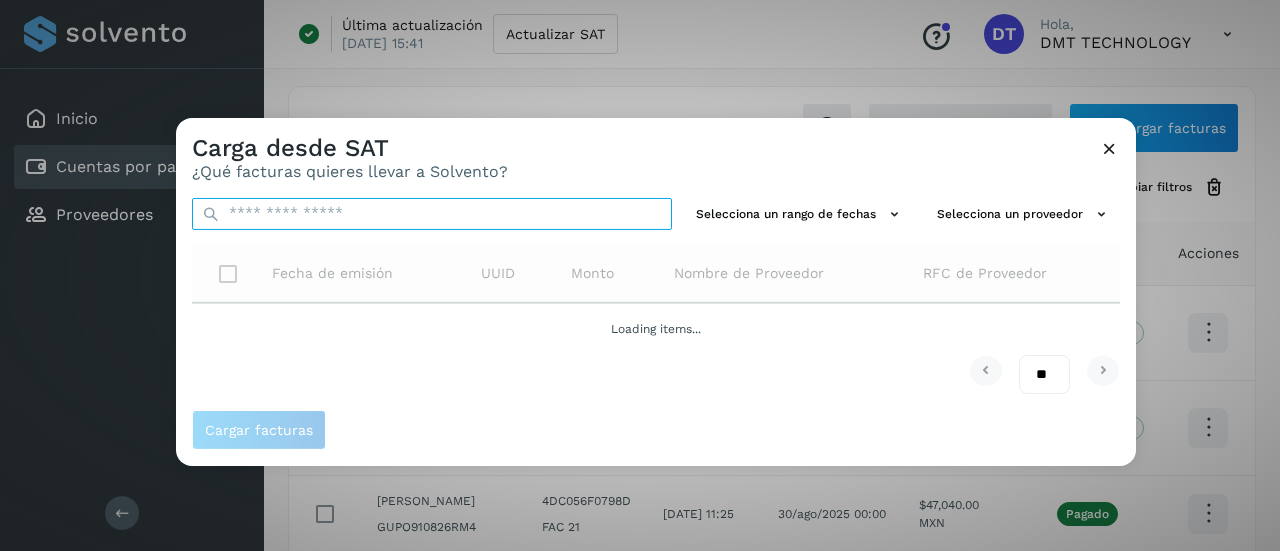 click at bounding box center (432, 213) 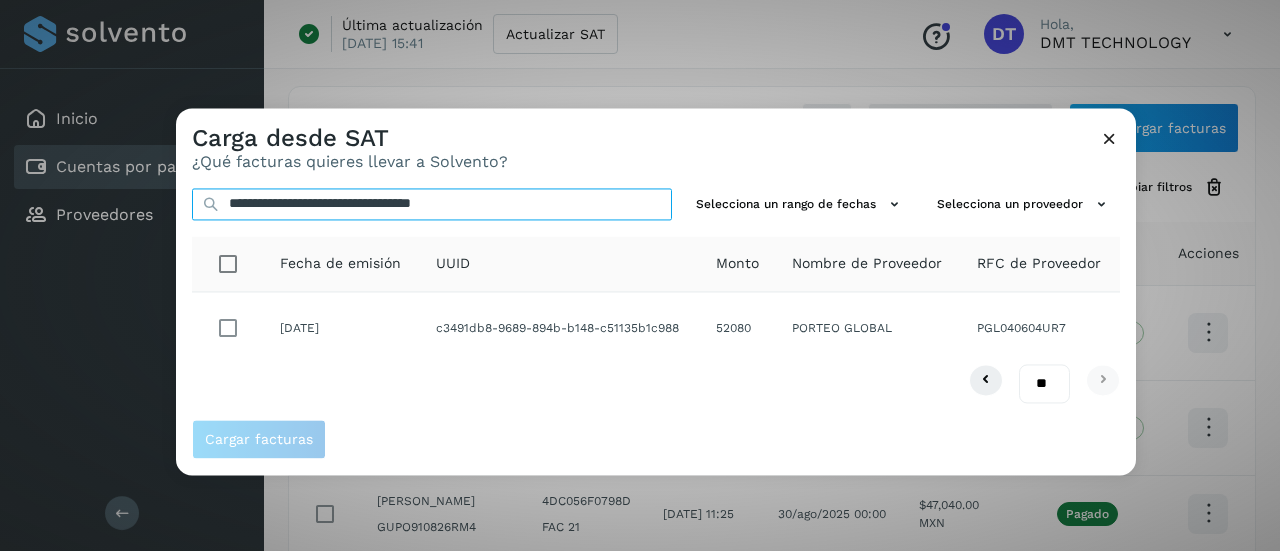 type on "**********" 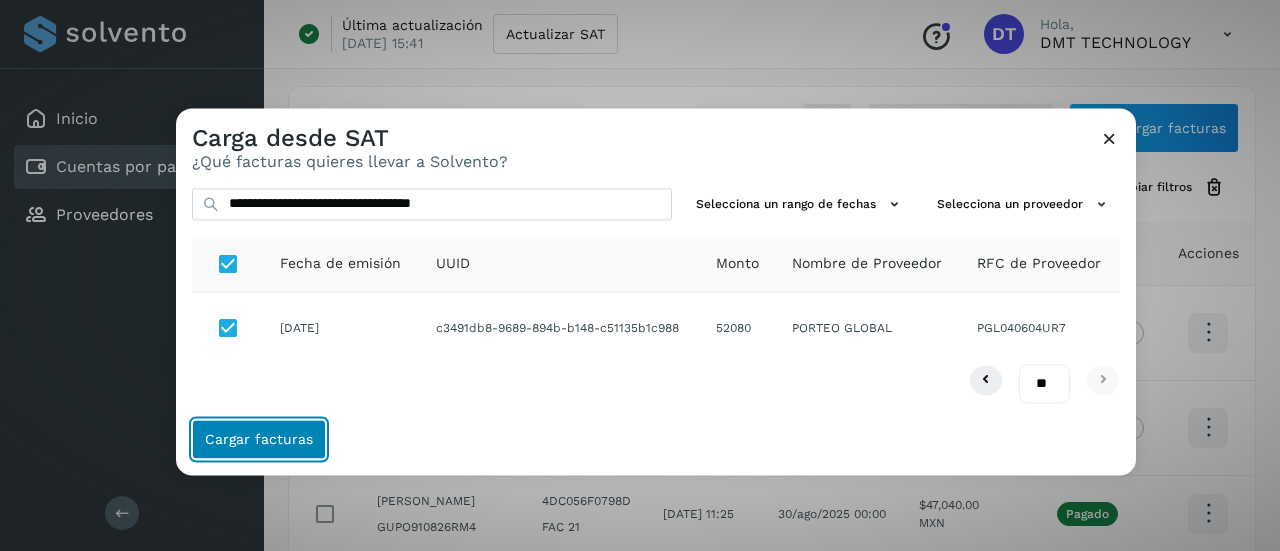 click on "Cargar facturas" at bounding box center [259, 439] 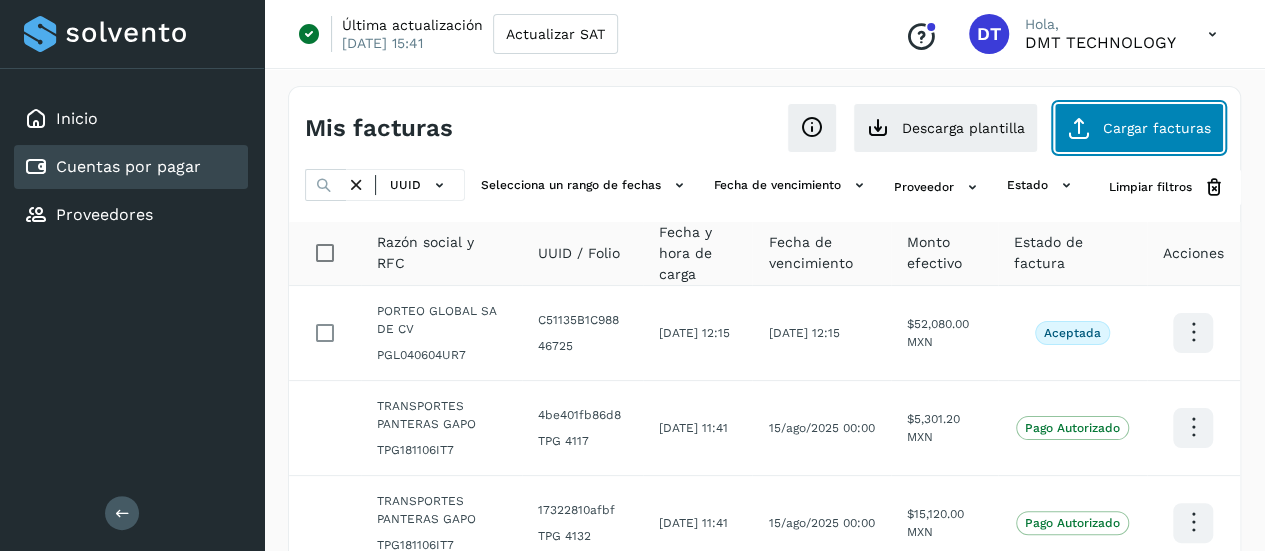 click on "Cargar facturas" 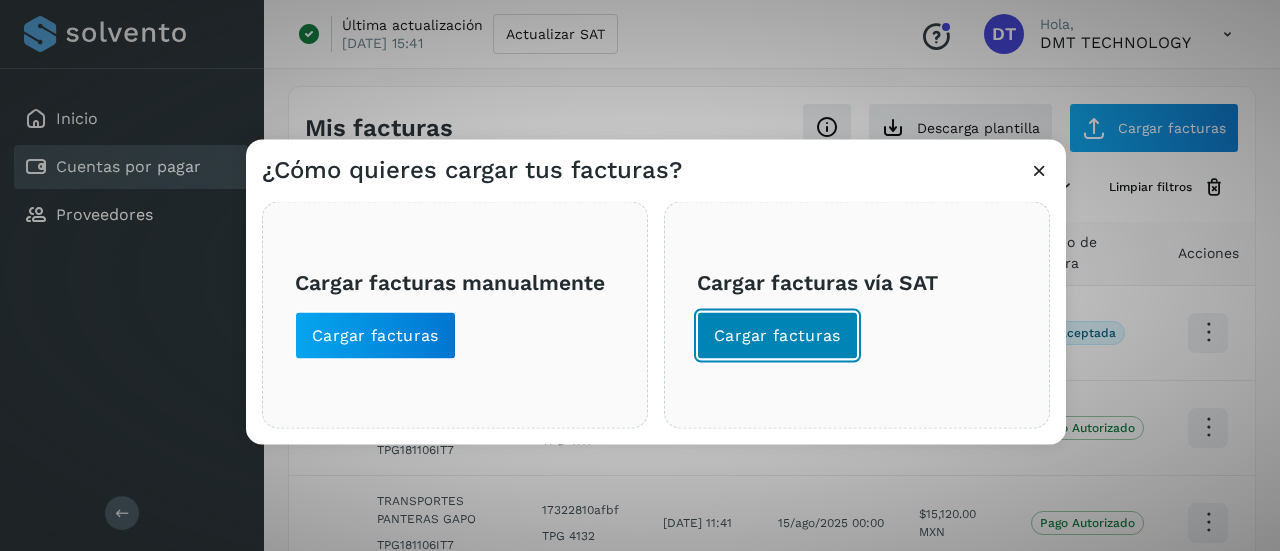 click on "Cargar facturas" 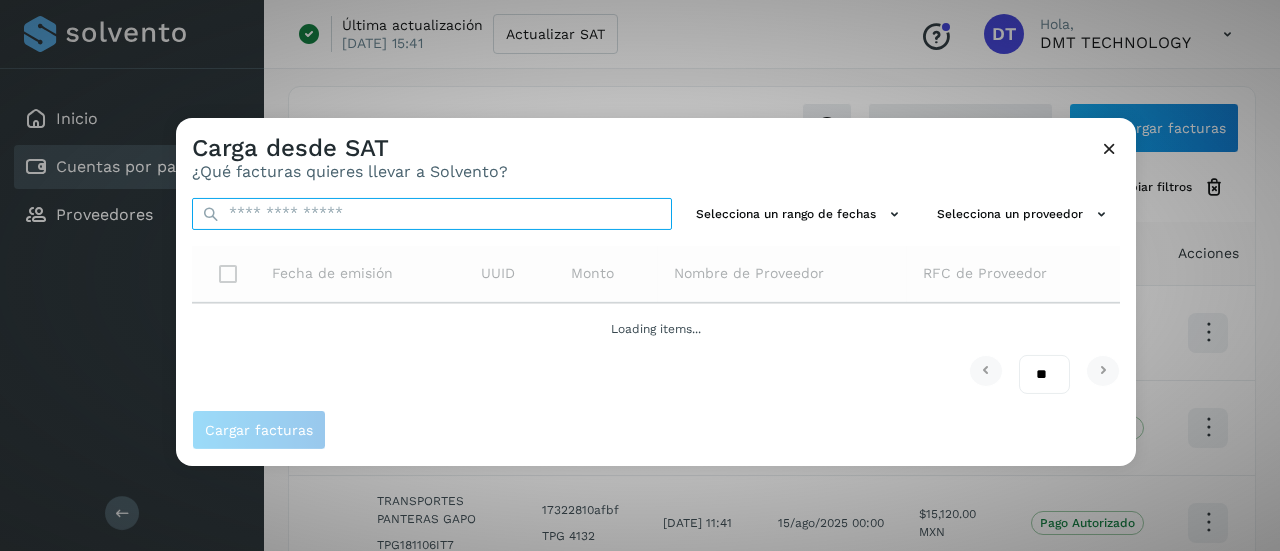 click at bounding box center (432, 213) 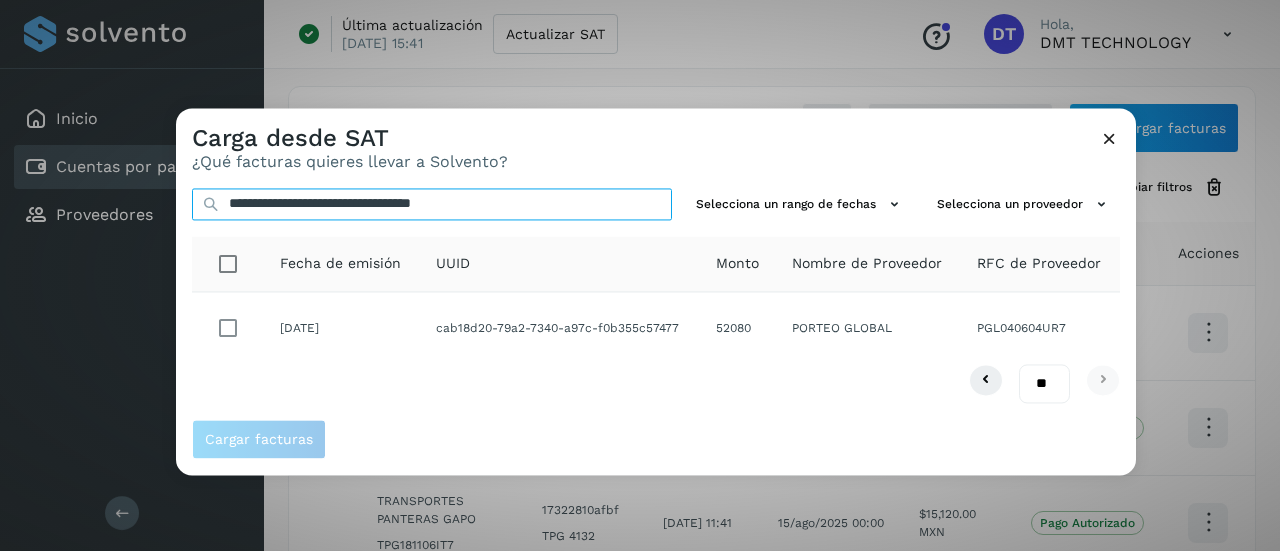 type on "**********" 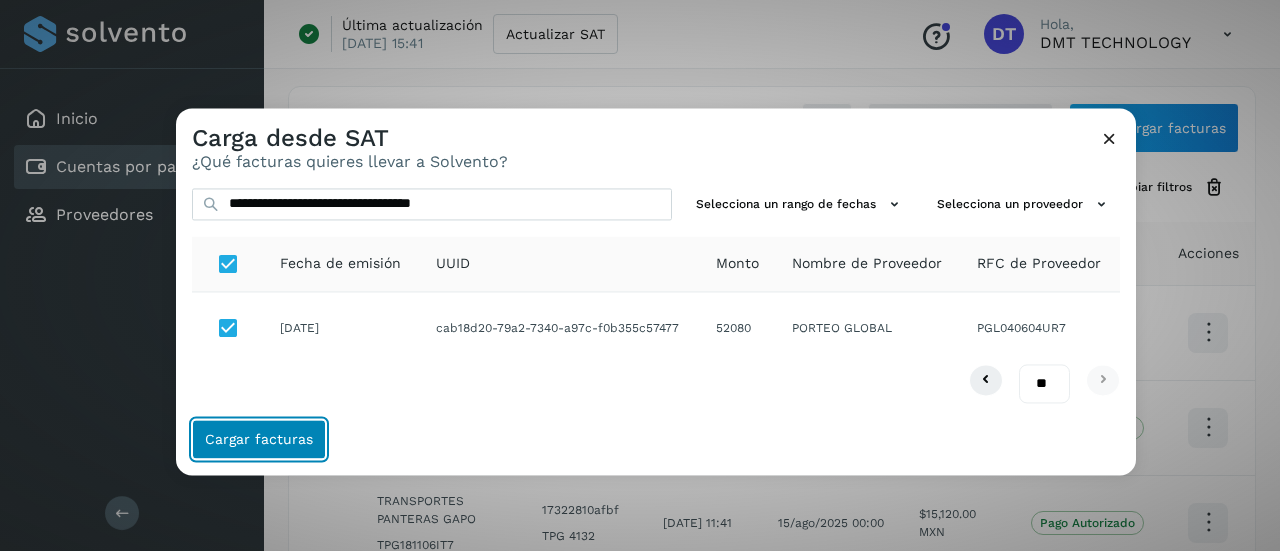 click on "Cargar facturas" at bounding box center [259, 439] 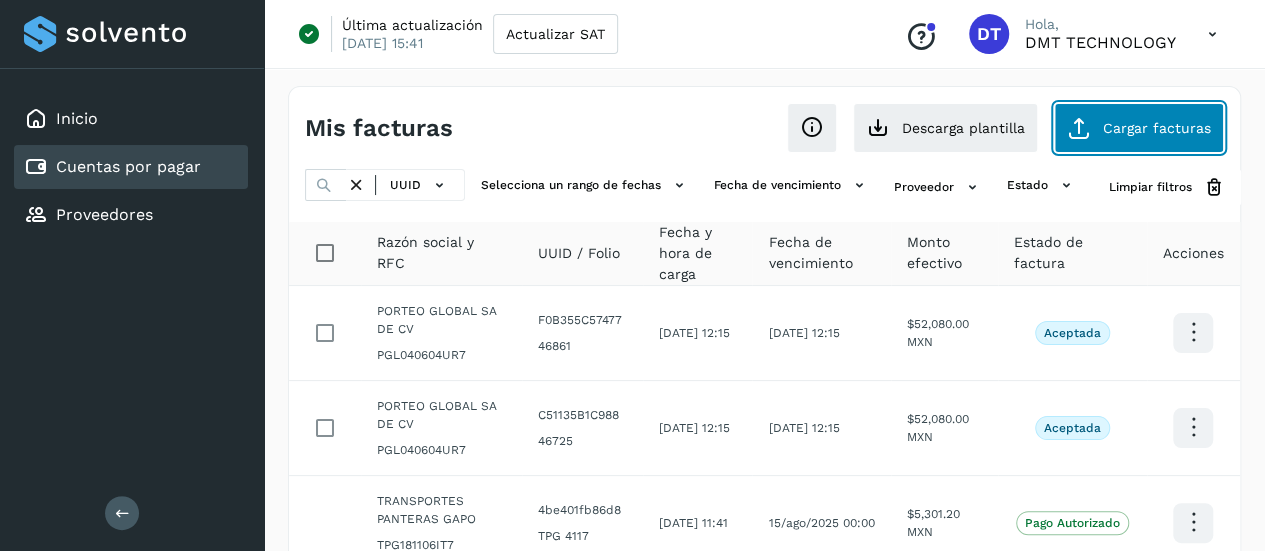 click on "Cargar facturas" 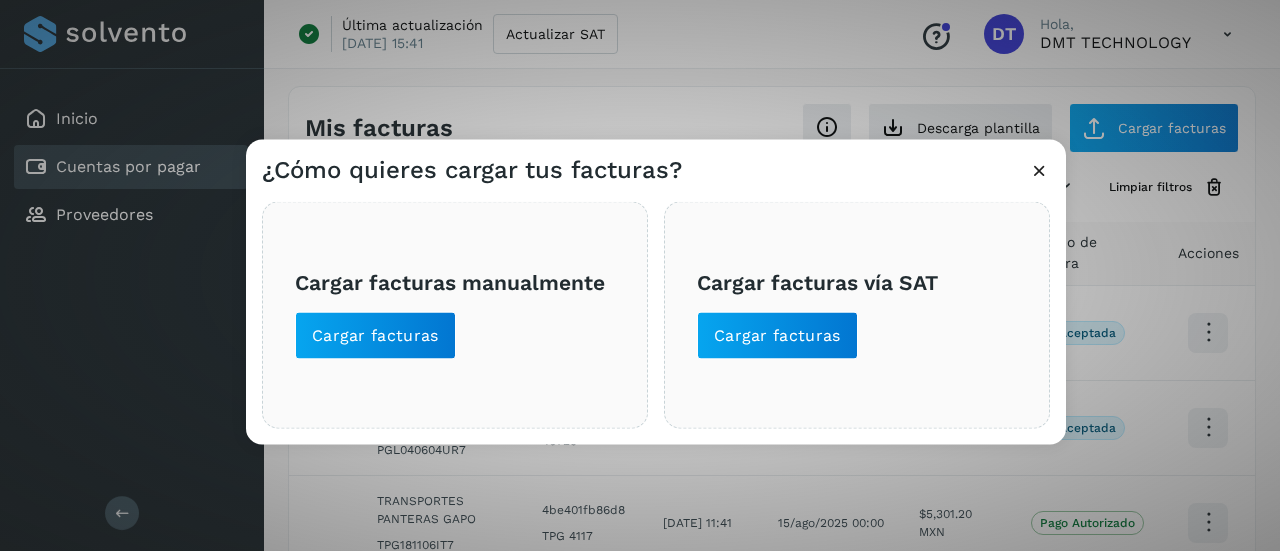 click on "Cargar facturas vía SAT Cargar facturas" at bounding box center (857, 314) 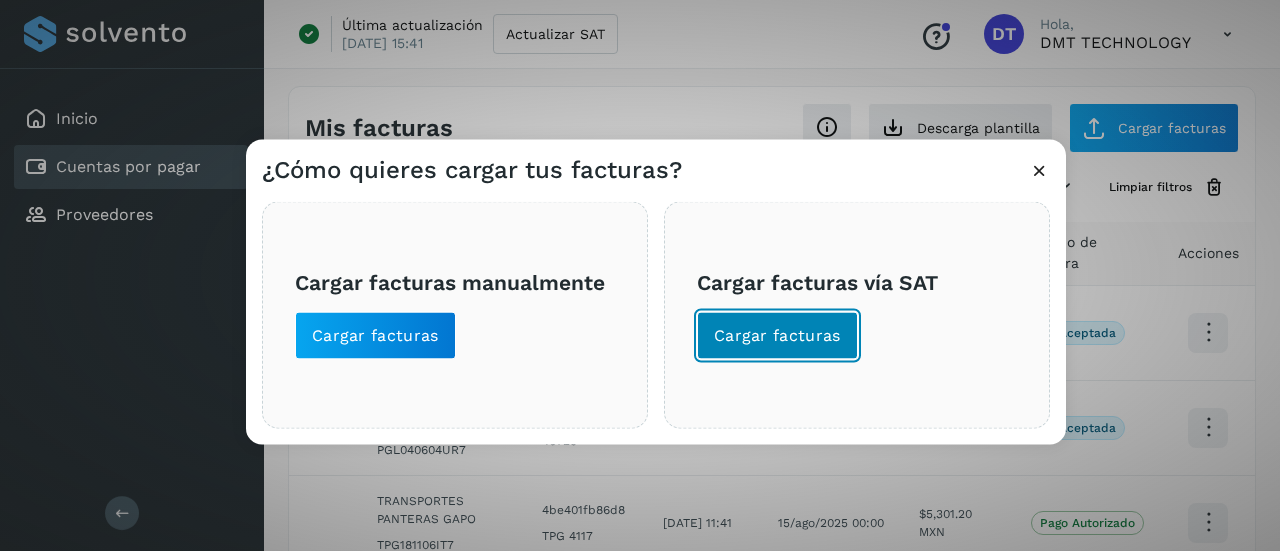 click on "Cargar facturas" 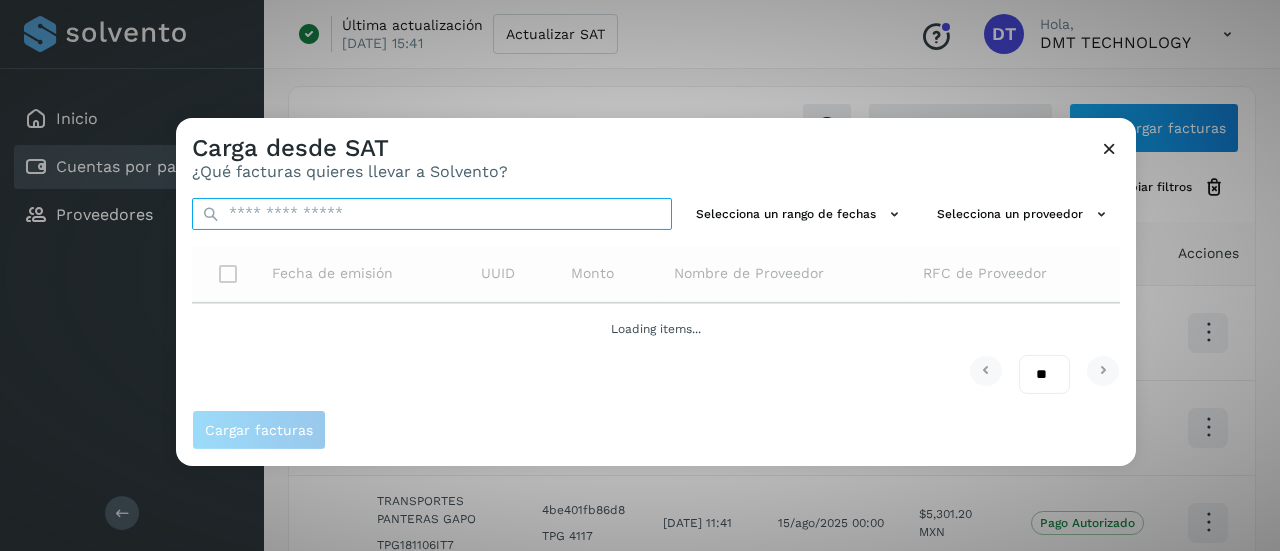 click at bounding box center [432, 213] 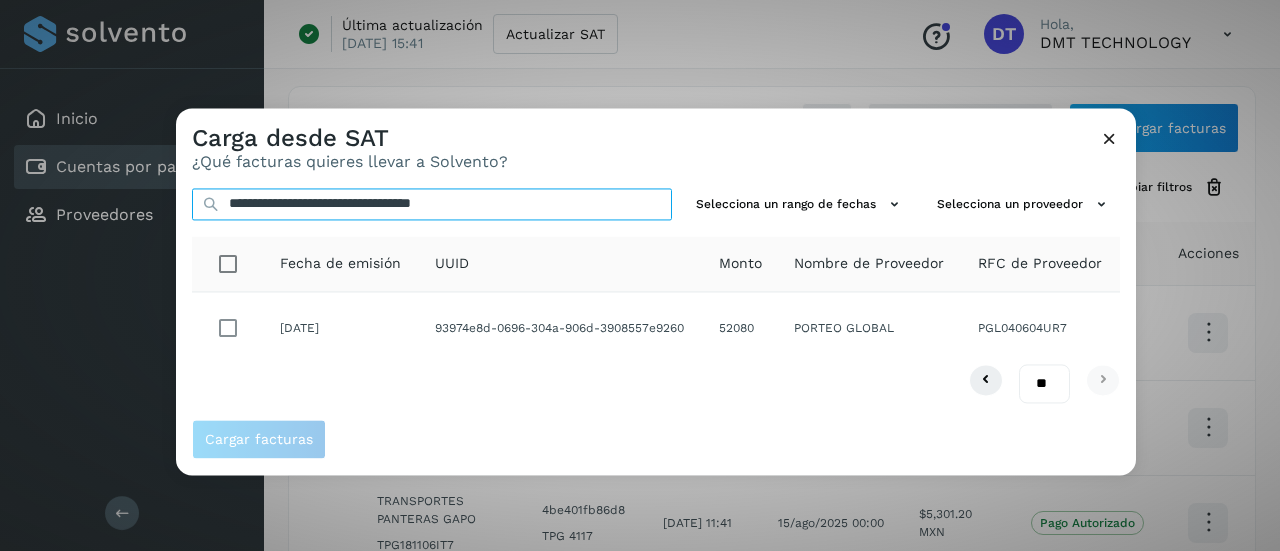 type on "**********" 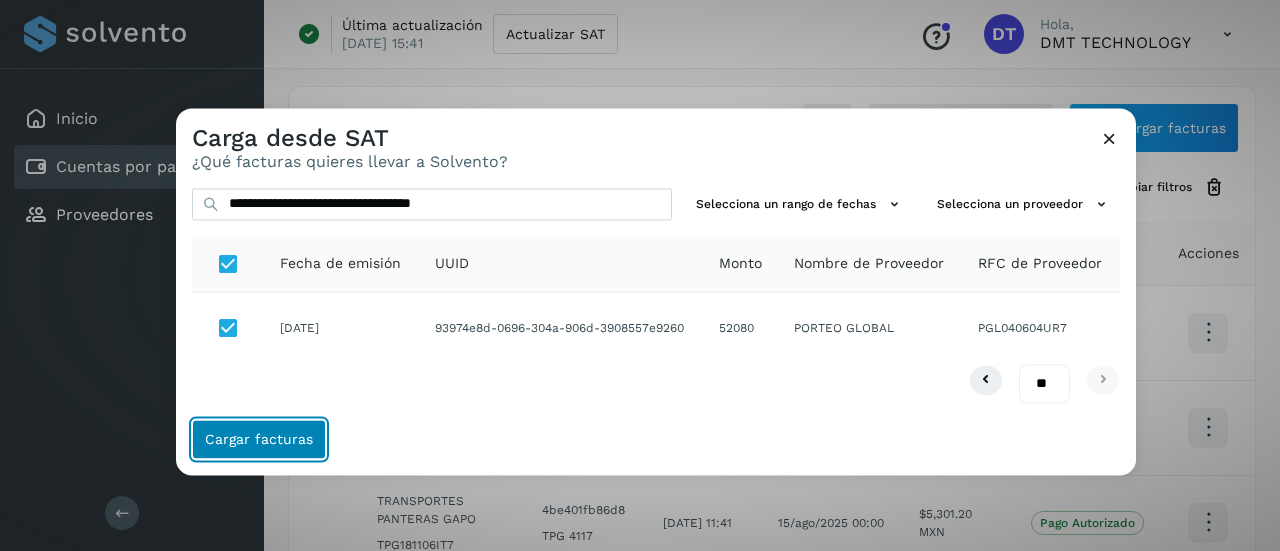 click on "Cargar facturas" 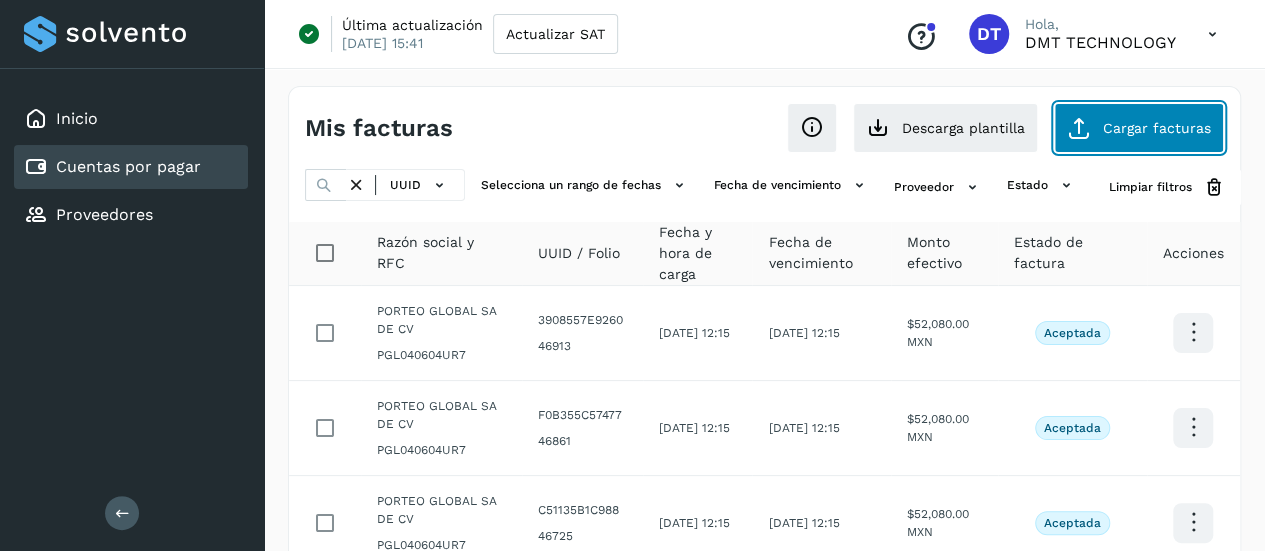 click on "Cargar facturas" 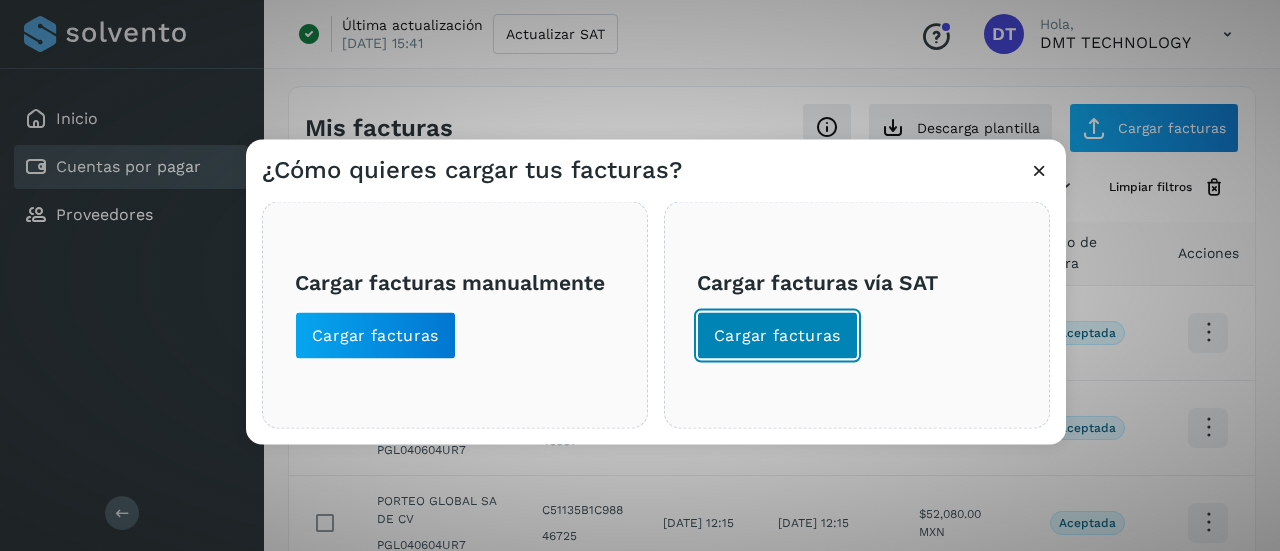 click on "Cargar facturas" at bounding box center (777, 335) 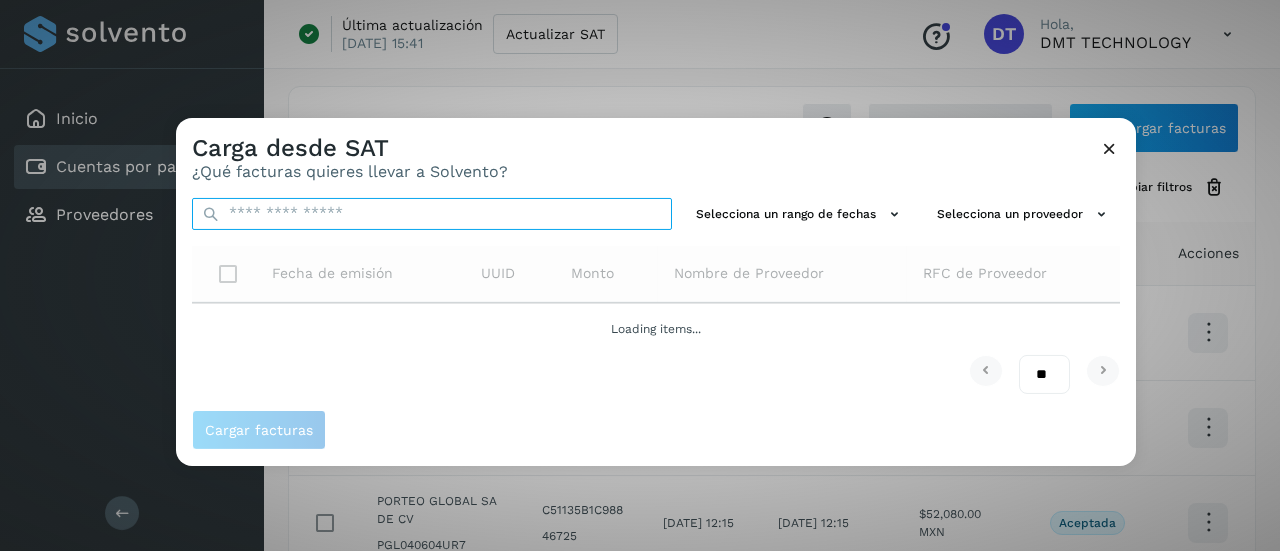click at bounding box center (432, 213) 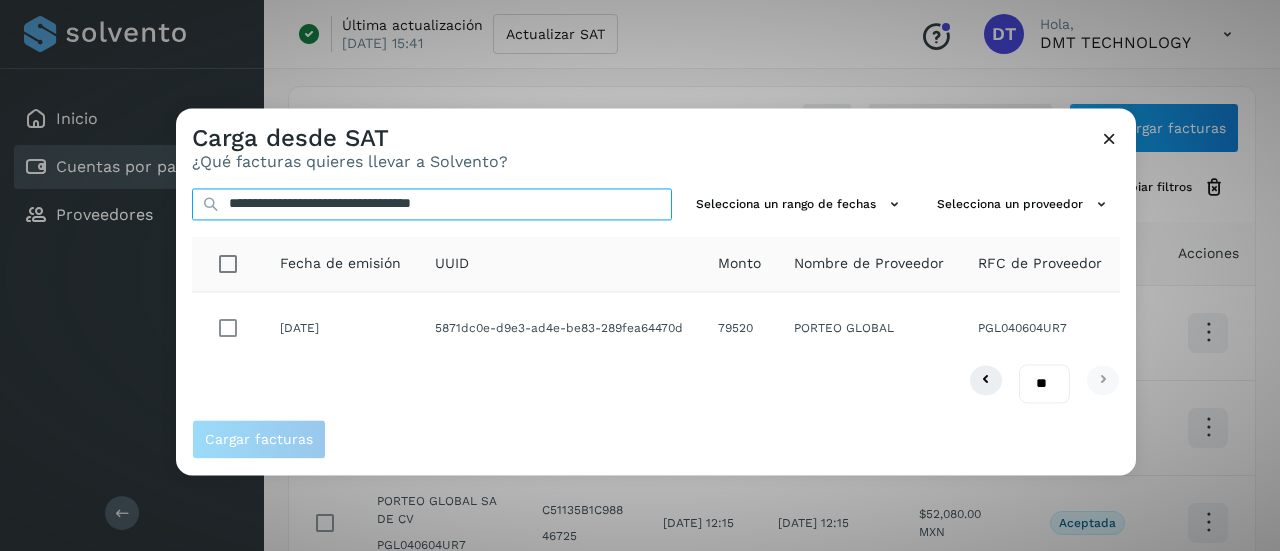 type on "**********" 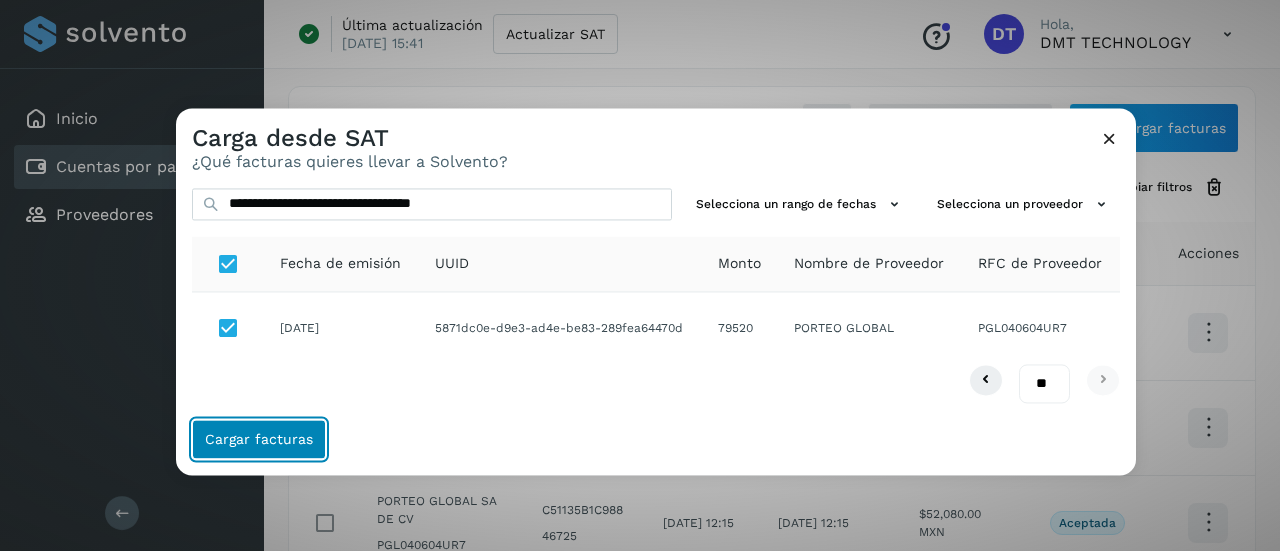 click on "Cargar facturas" 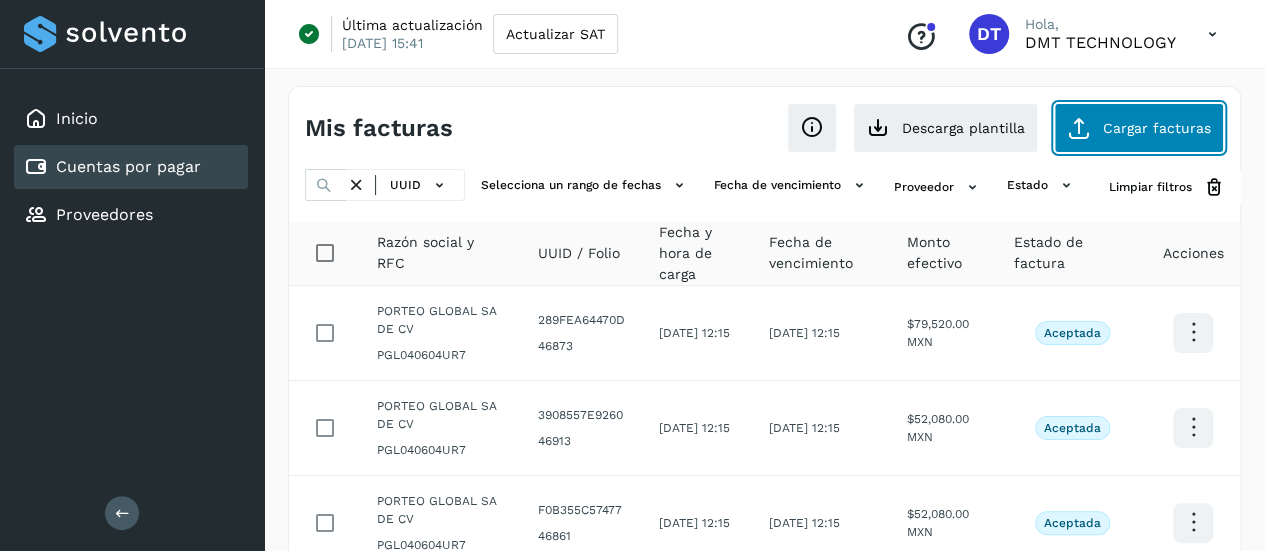 click on "Cargar facturas" 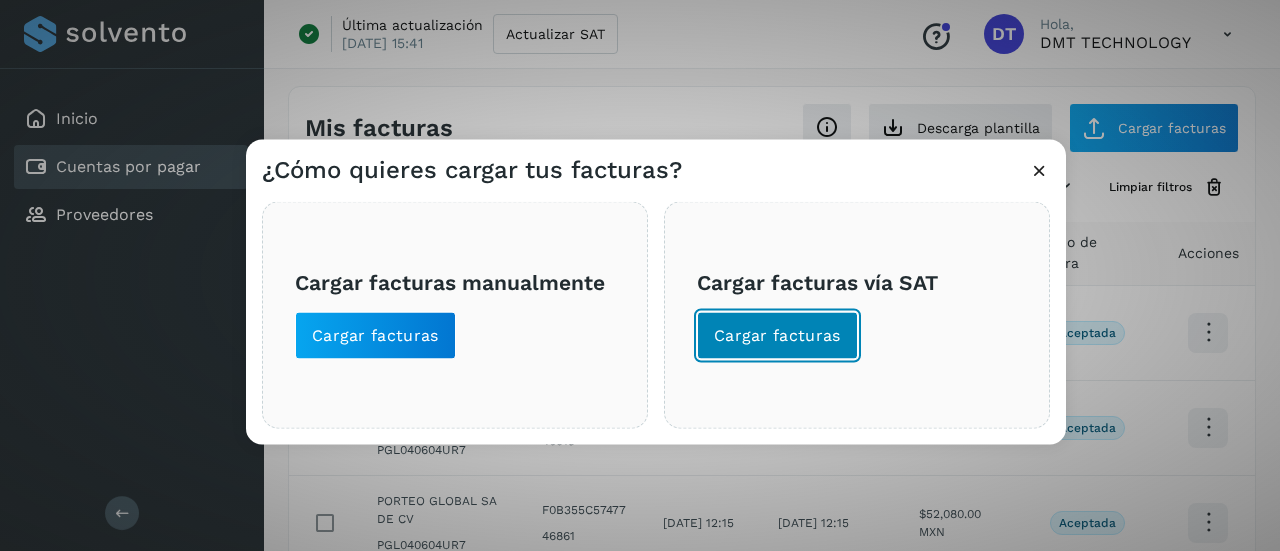 click on "Cargar facturas" at bounding box center (777, 335) 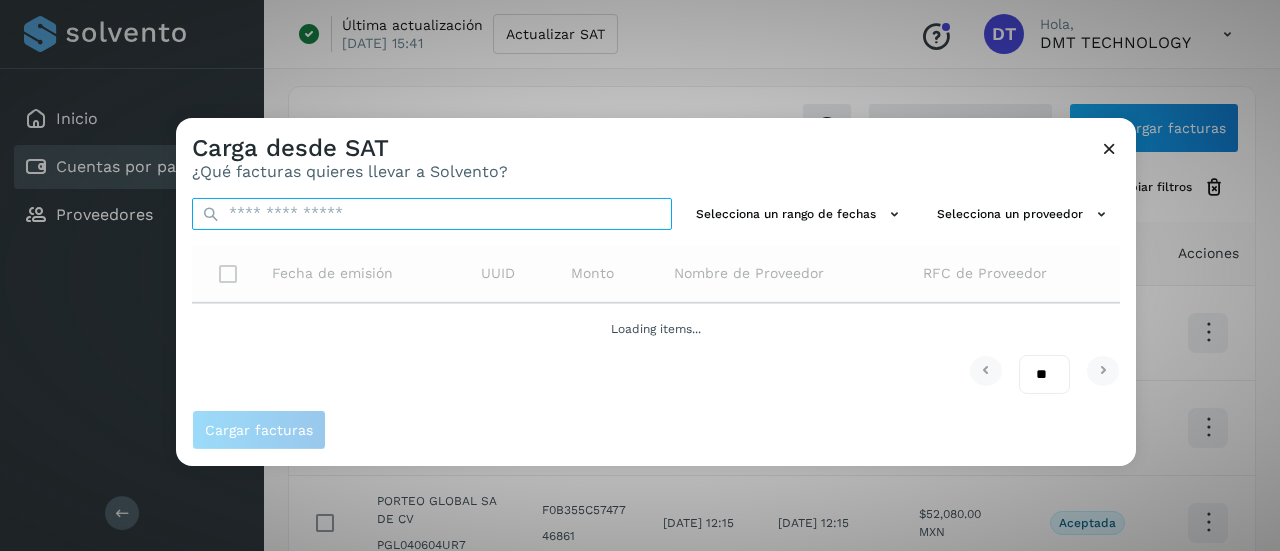 click at bounding box center (432, 213) 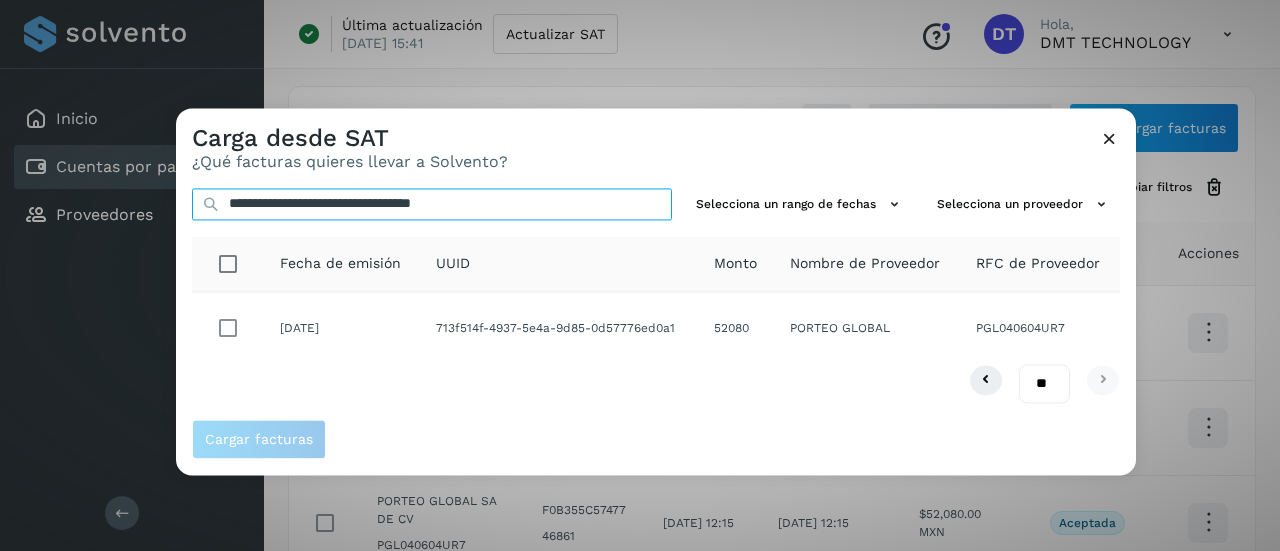 type on "**********" 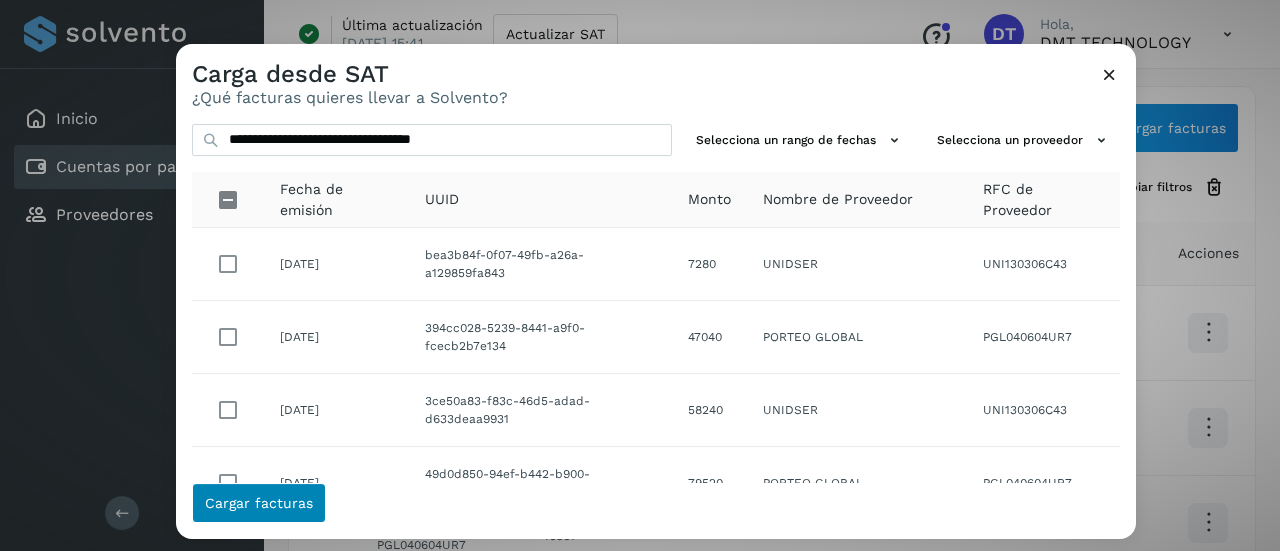 click 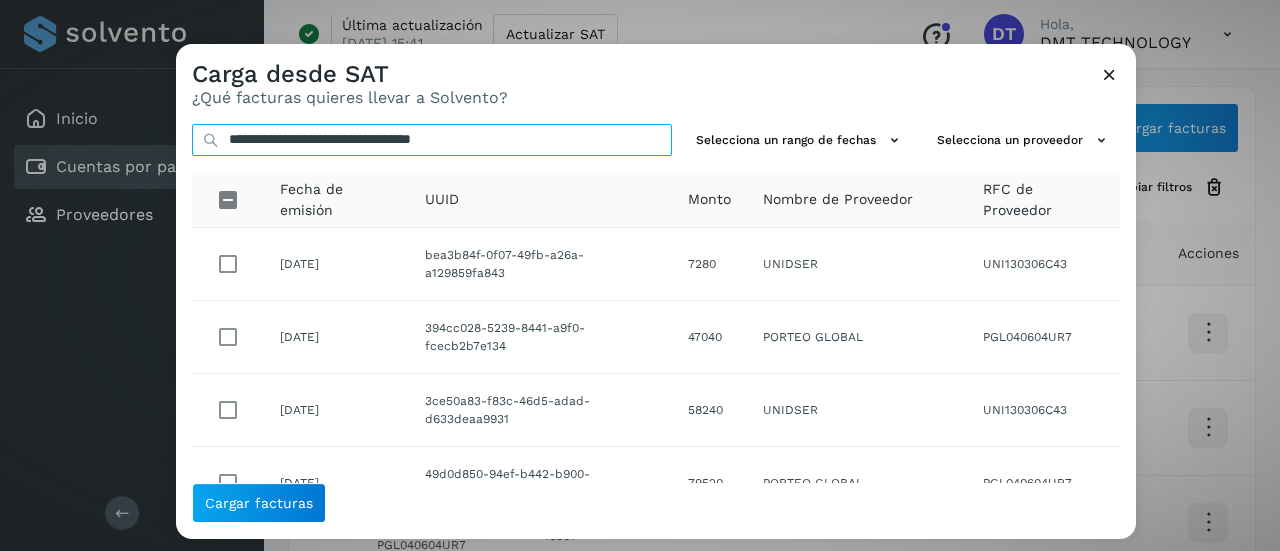 click on "**********" at bounding box center (432, 140) 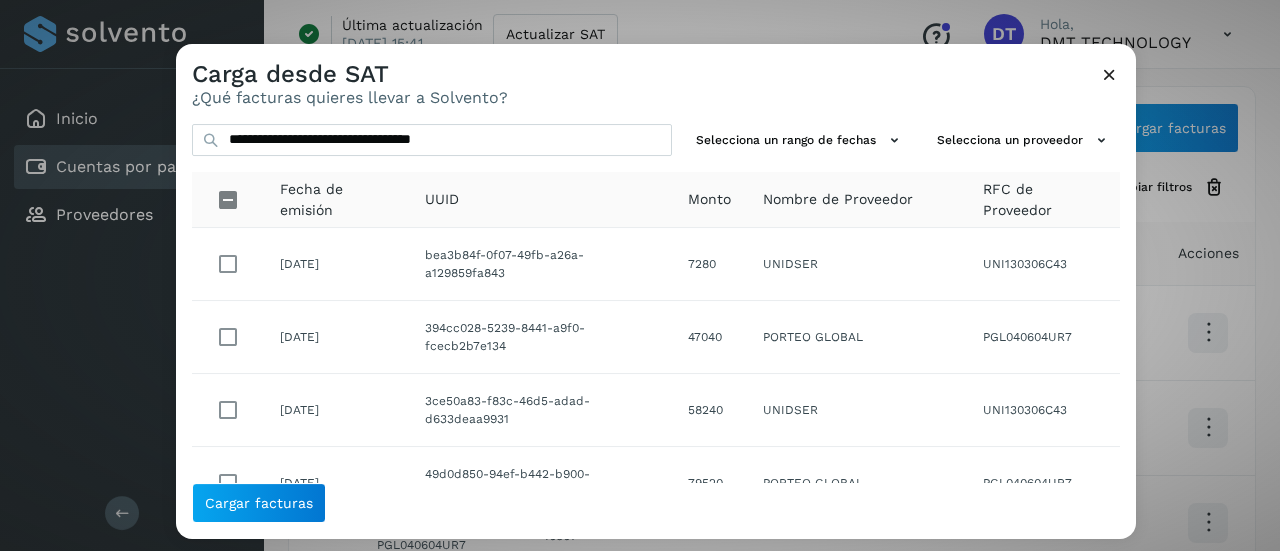 click at bounding box center (1109, 74) 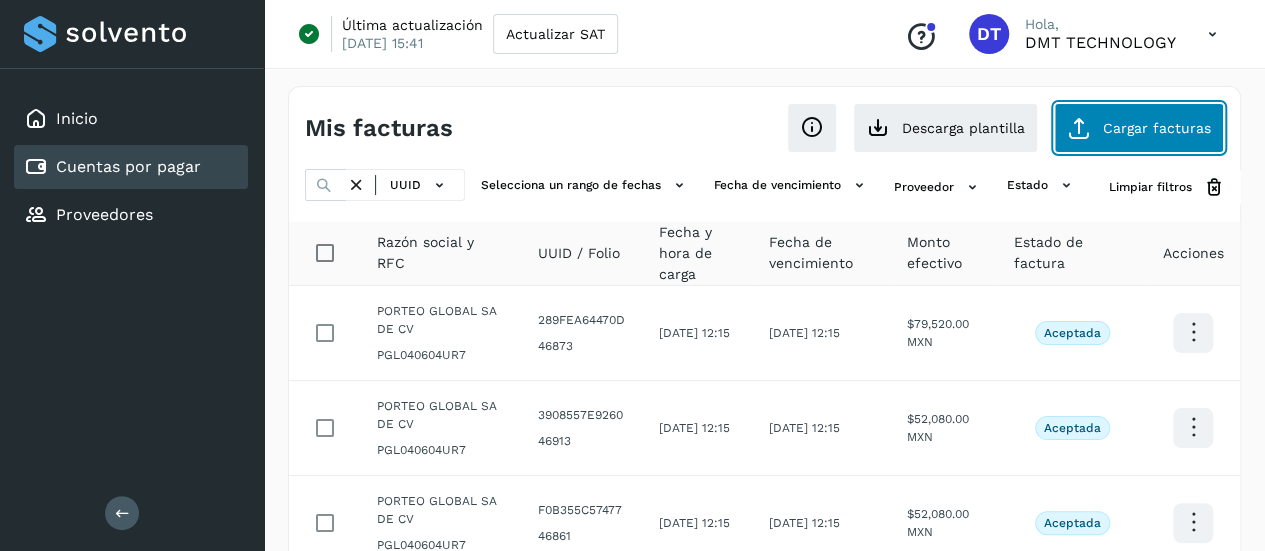 click on "Cargar facturas" 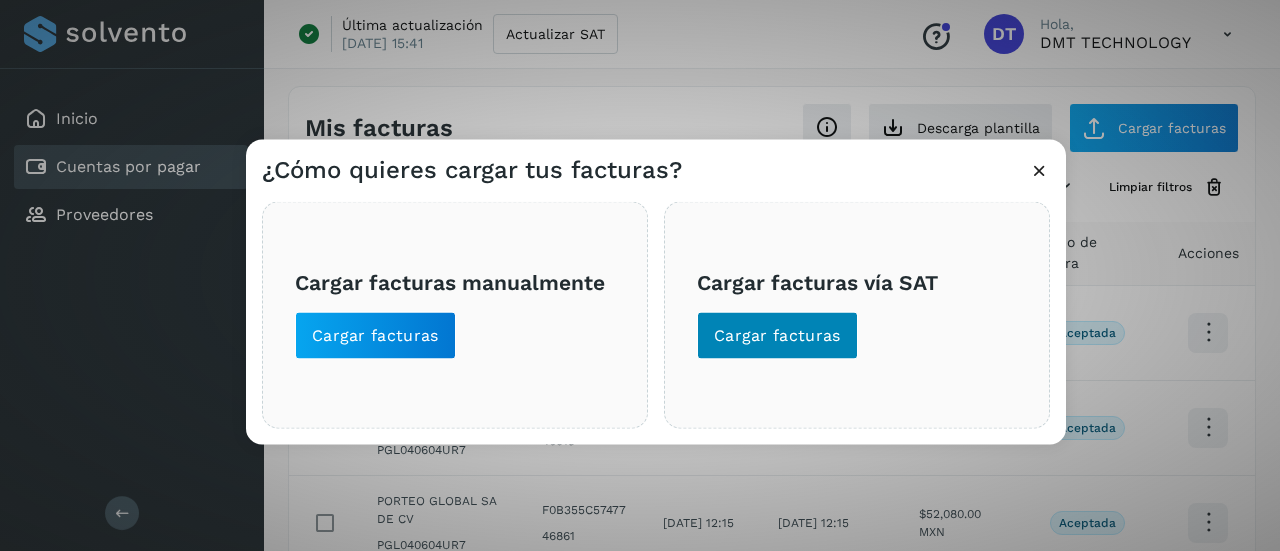 drag, startPoint x: 882, startPoint y: 299, endPoint x: 785, endPoint y: 351, distance: 110.059074 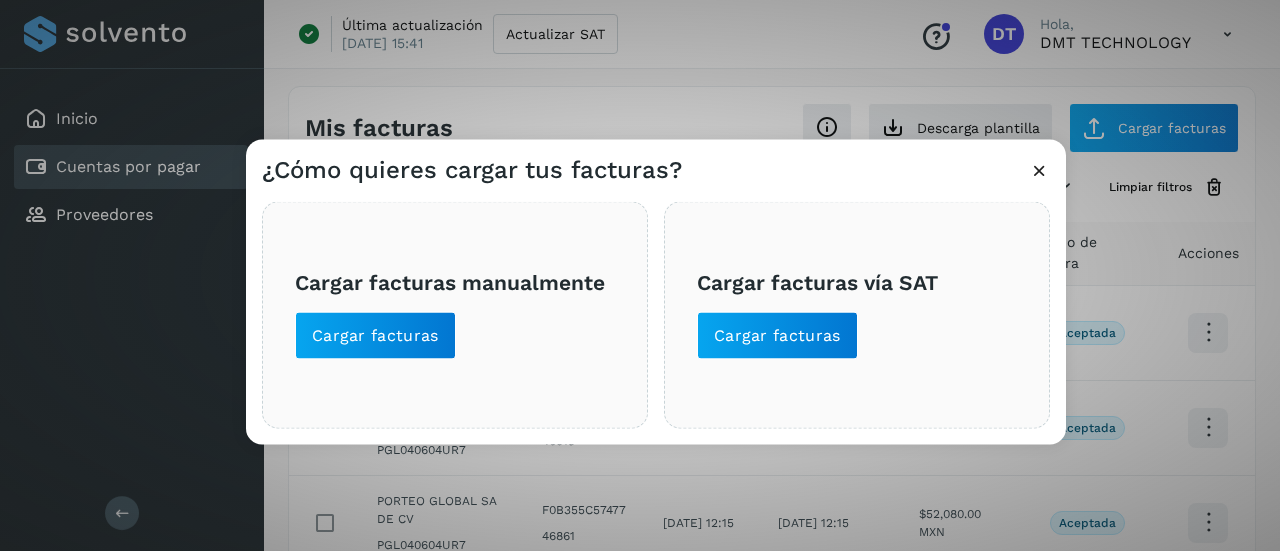 click on "Cargar facturas vía SAT Cargar facturas" at bounding box center [857, 314] 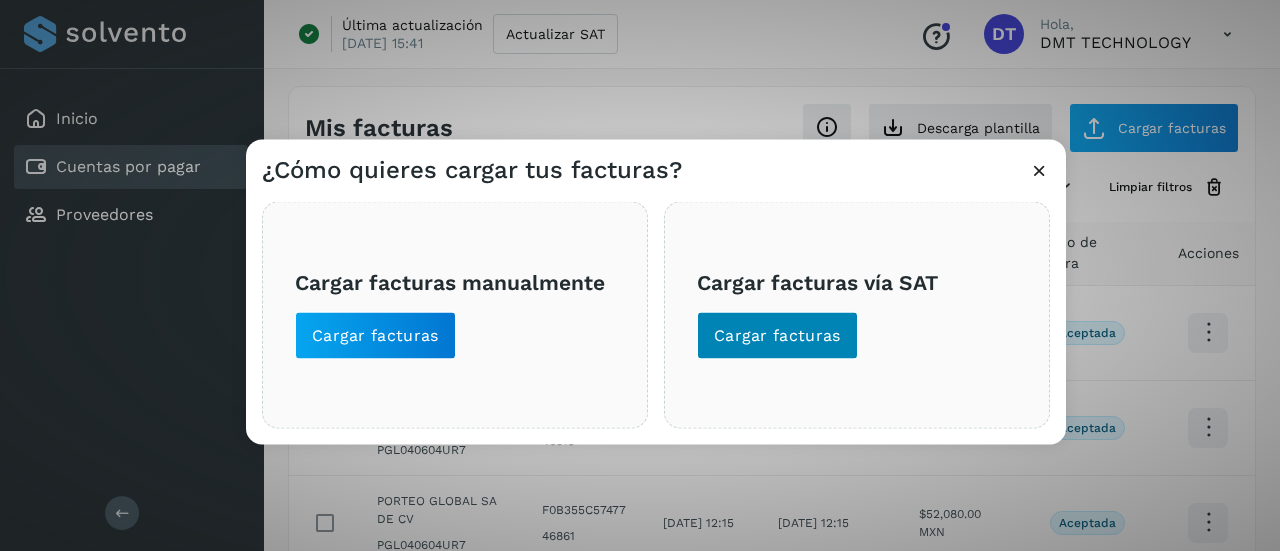 click on "Cargar facturas vía SAT Cargar facturas" at bounding box center (857, 314) 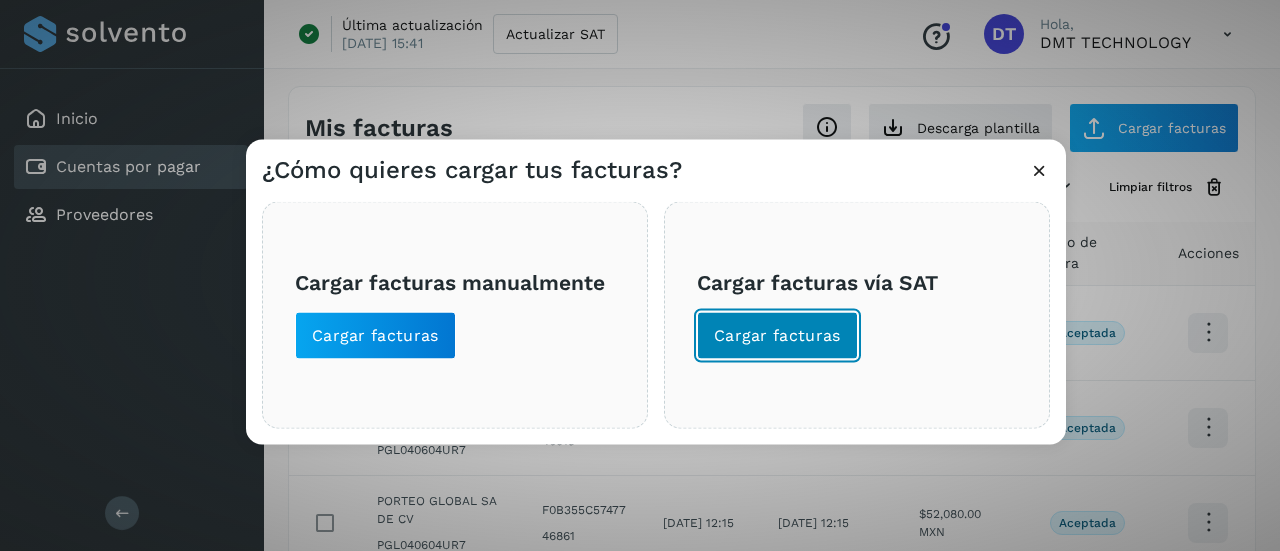 click on "Cargar facturas" 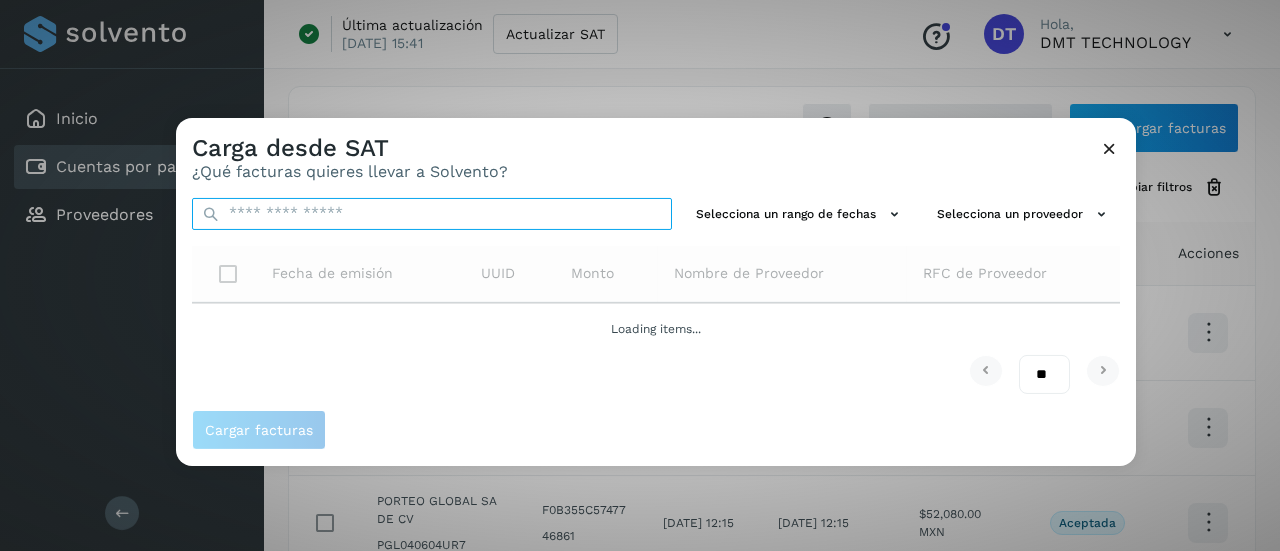 click at bounding box center (432, 213) 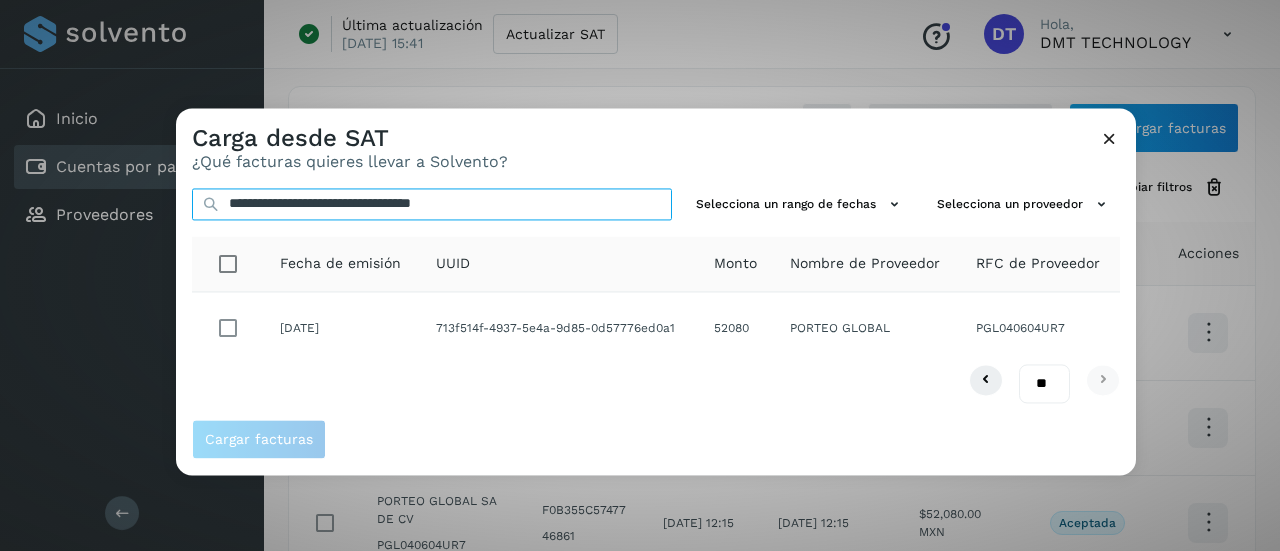 type on "**********" 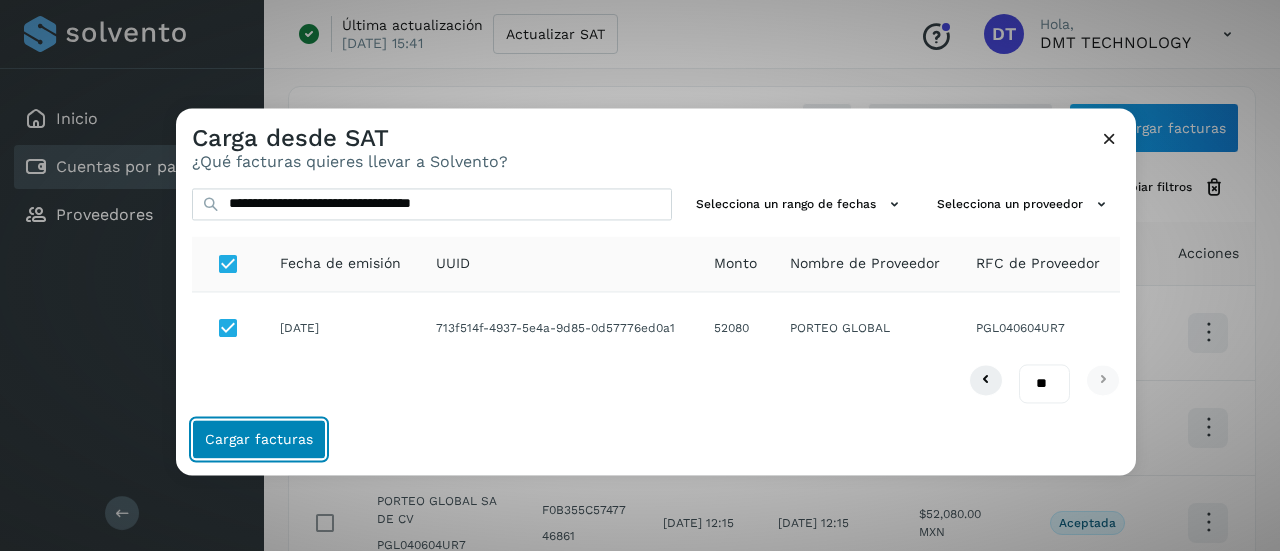 click on "Cargar facturas" 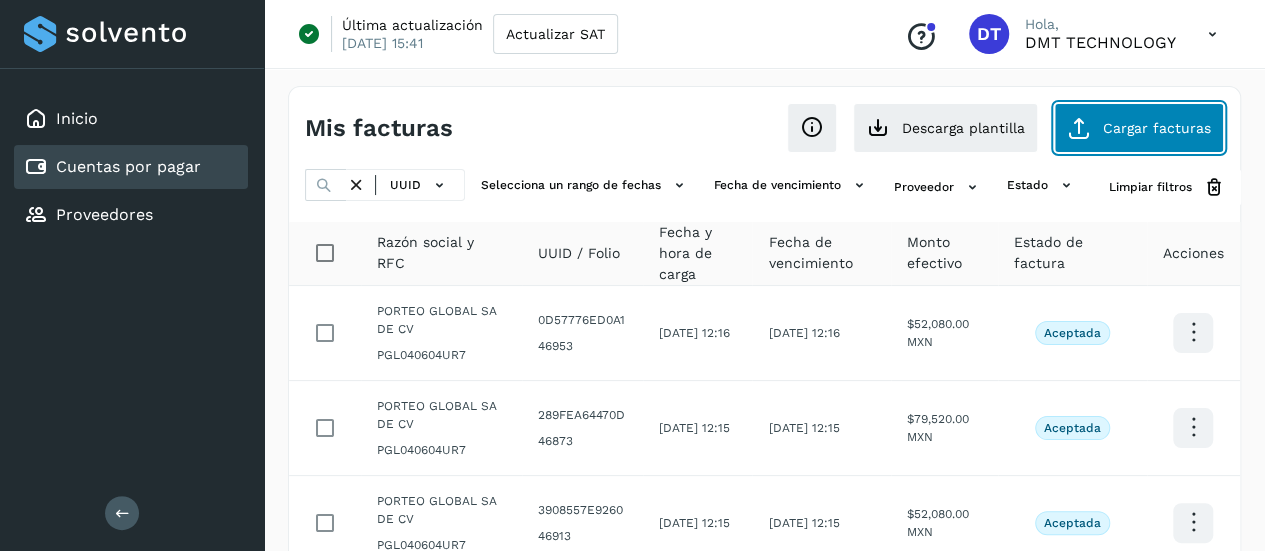 click on "Cargar facturas" 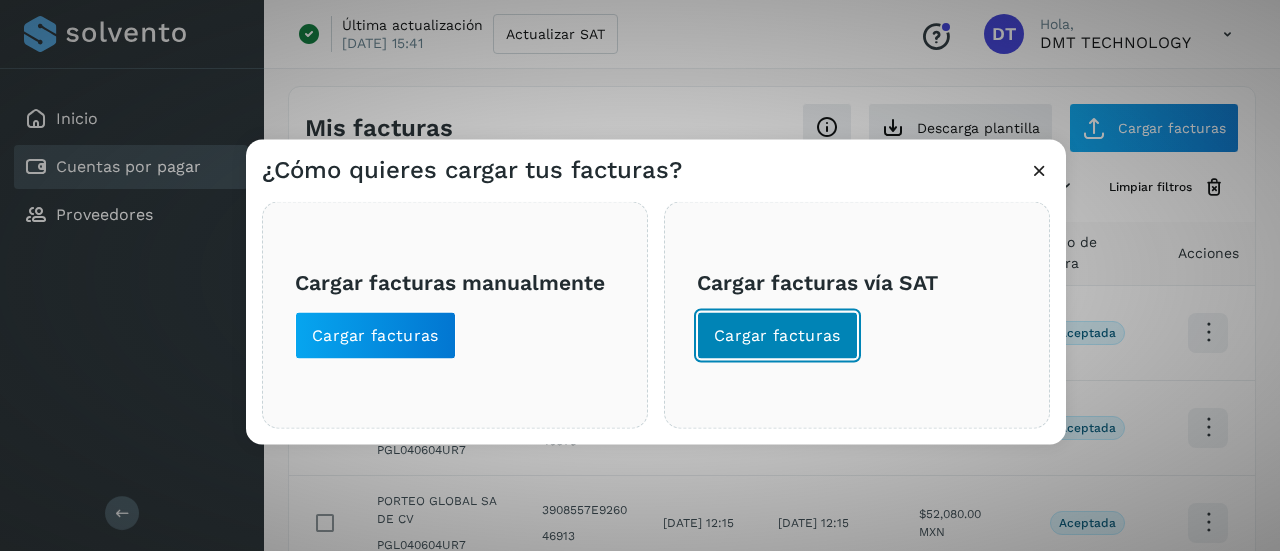 click on "Cargar facturas" at bounding box center [777, 335] 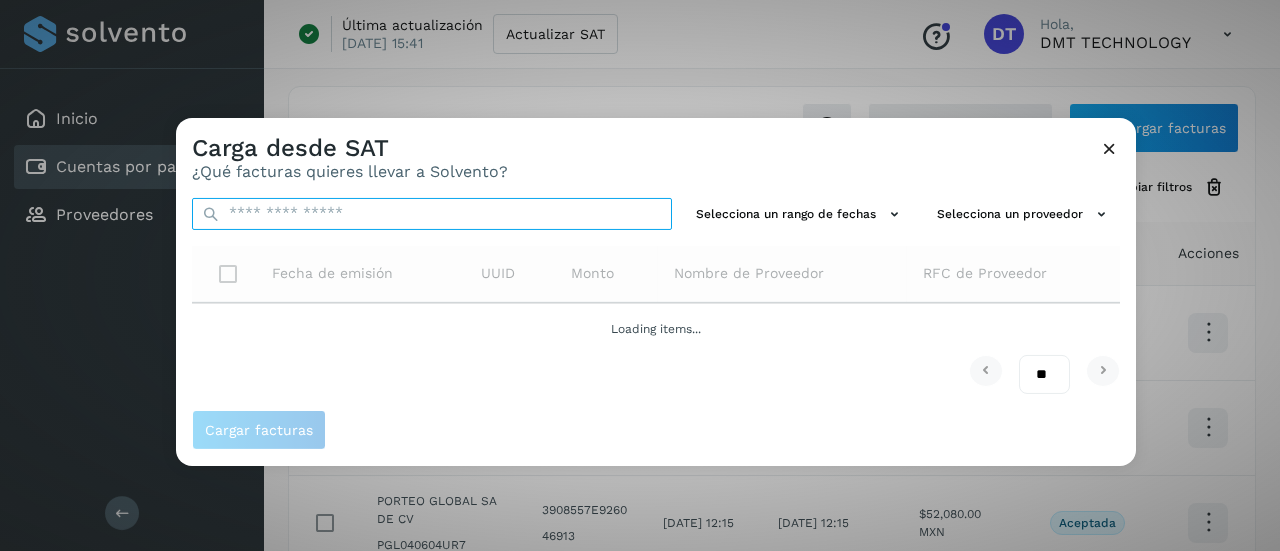 click at bounding box center (432, 213) 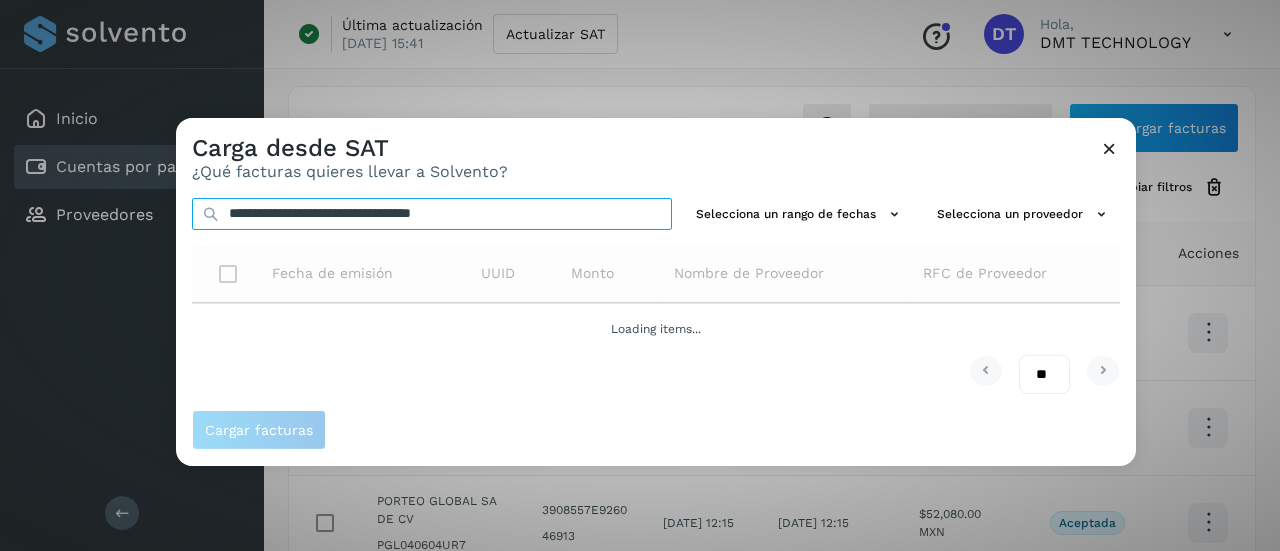 type on "**********" 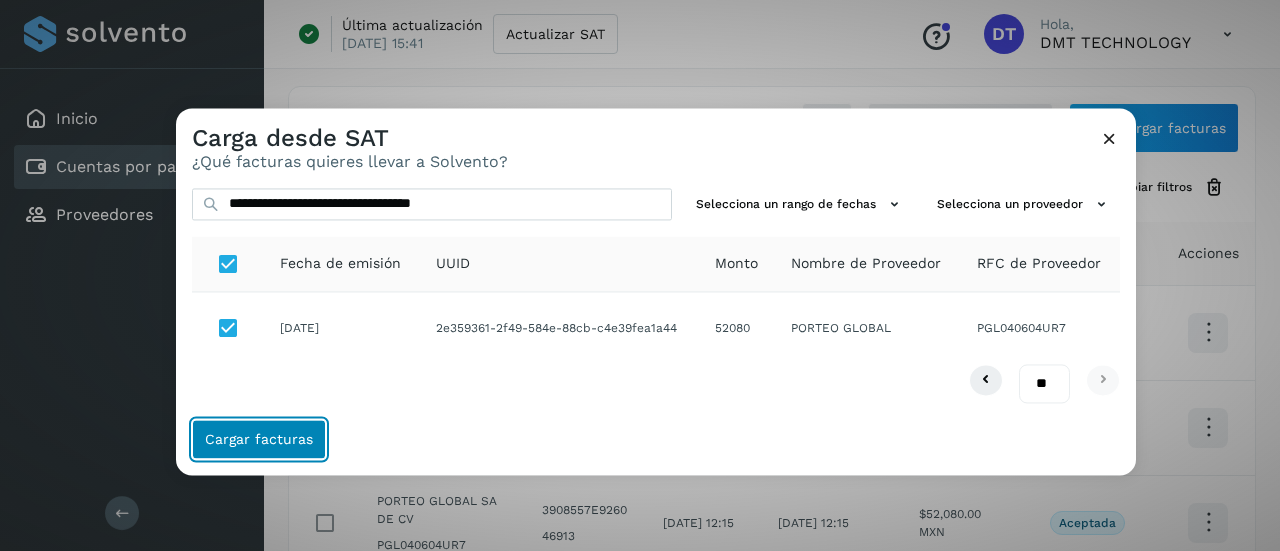 click on "Cargar facturas" at bounding box center [259, 439] 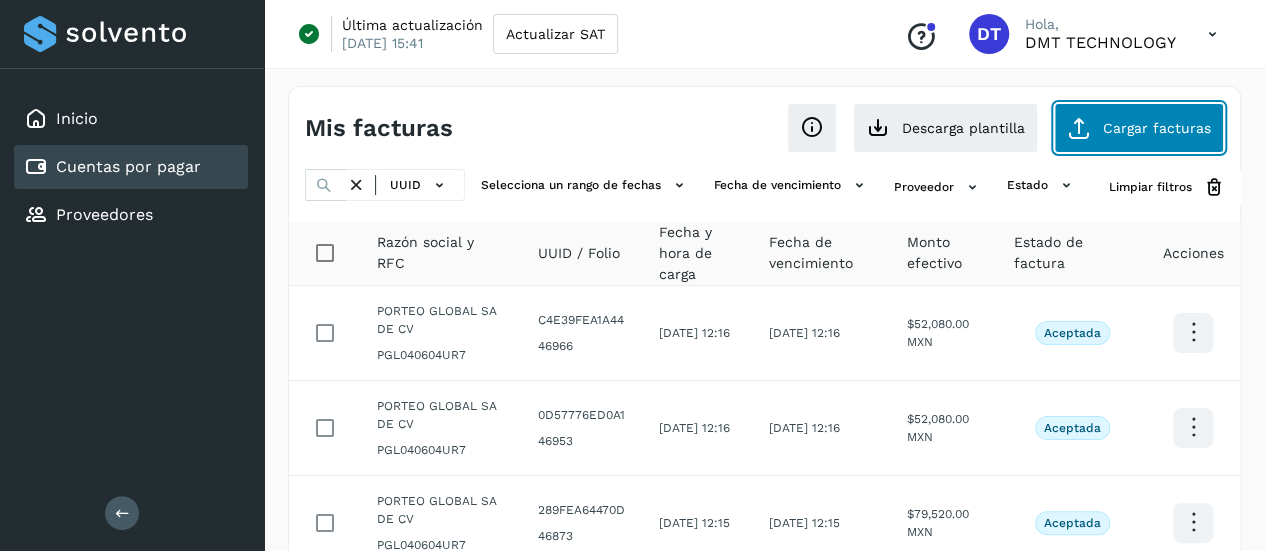 click on "Cargar facturas" 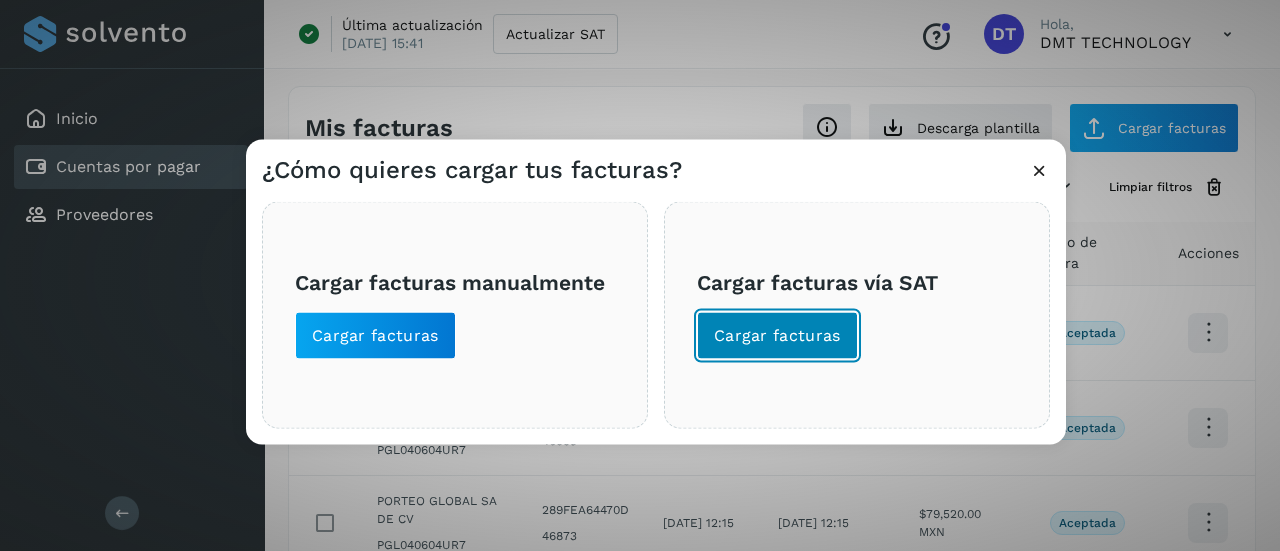 click on "Cargar facturas" 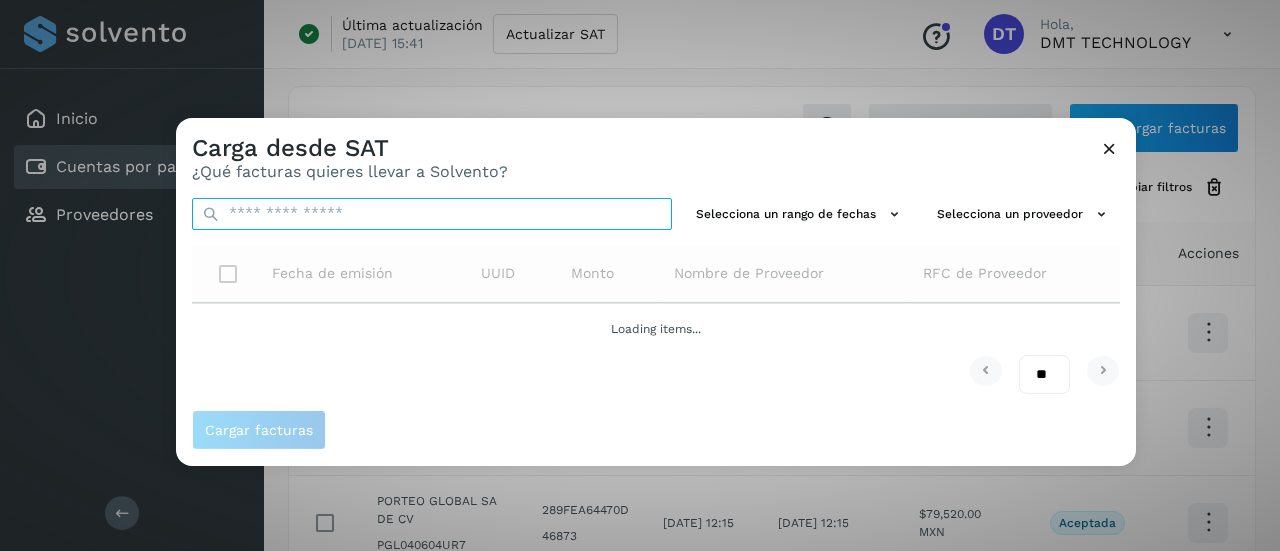 click at bounding box center [432, 213] 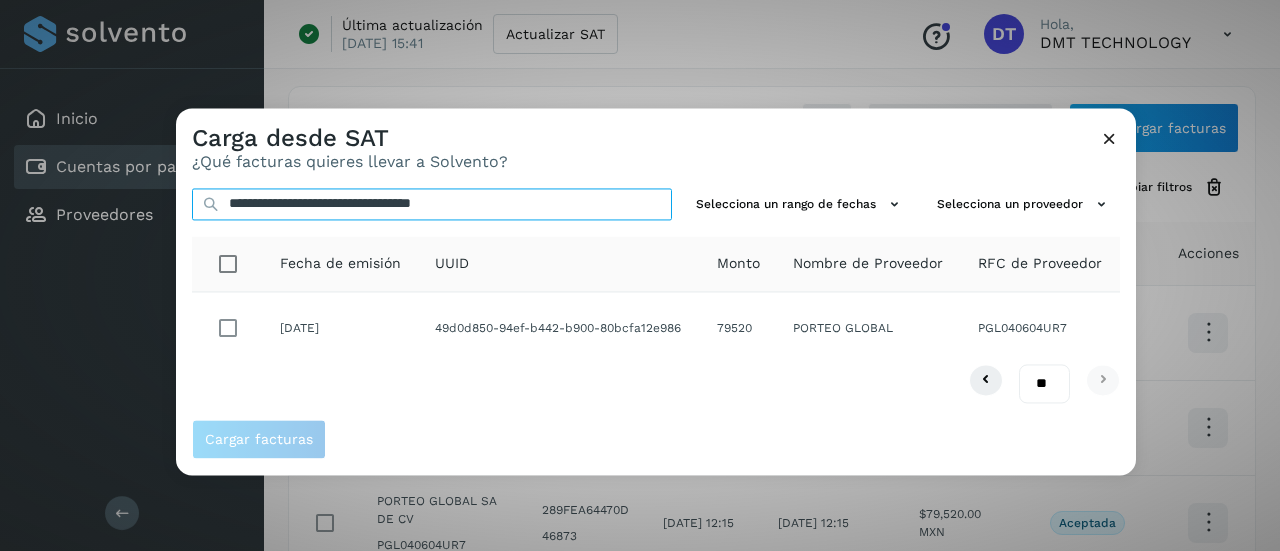 type on "**********" 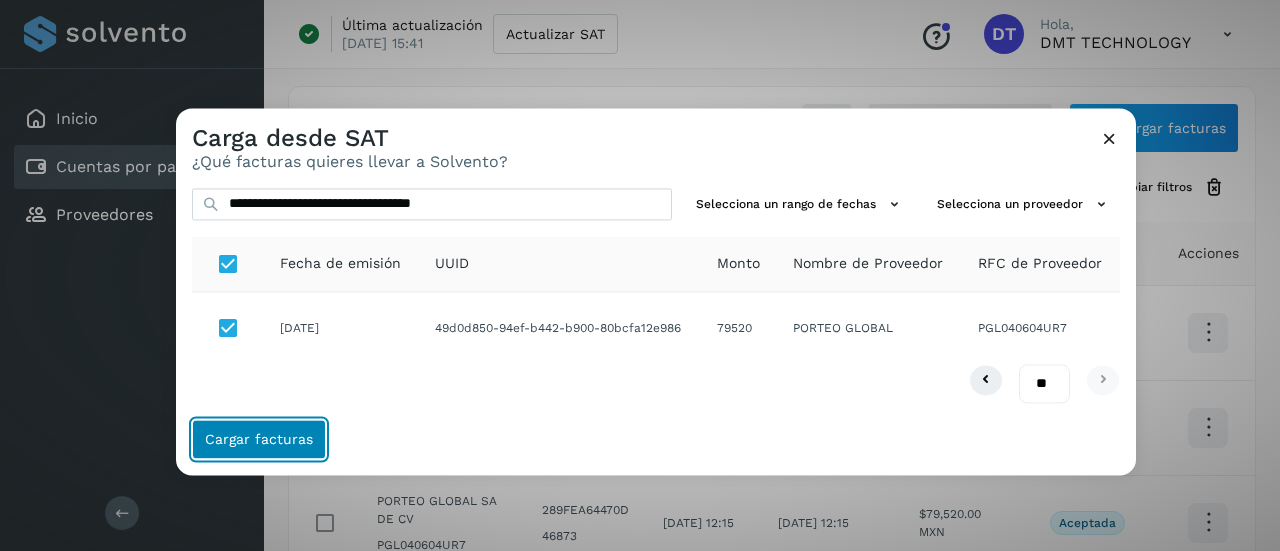 click on "Cargar facturas" 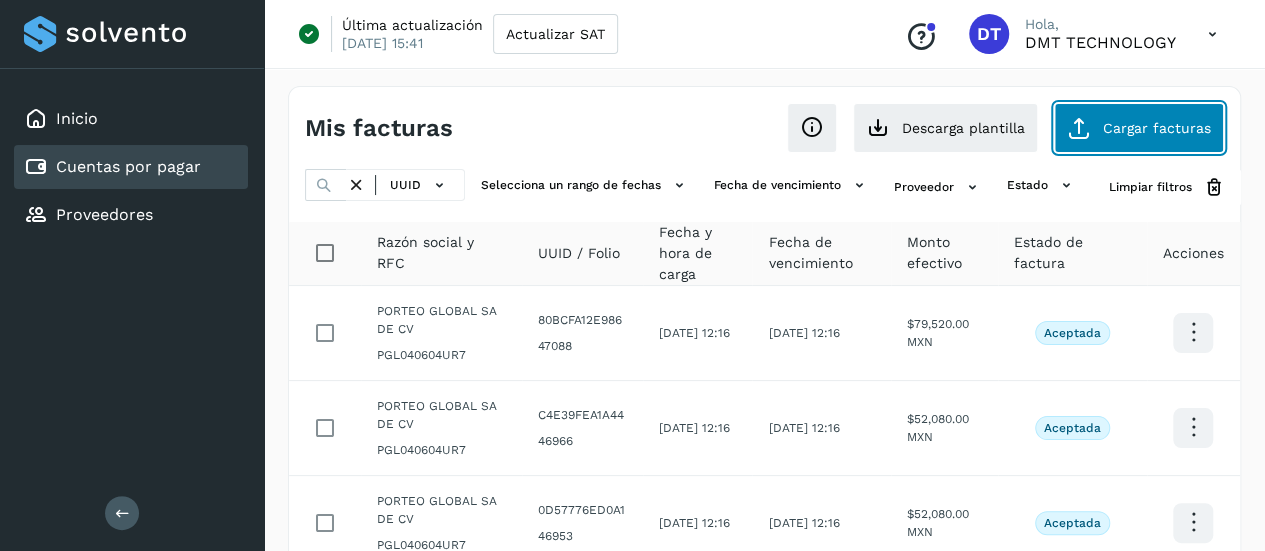 click on "Cargar facturas" 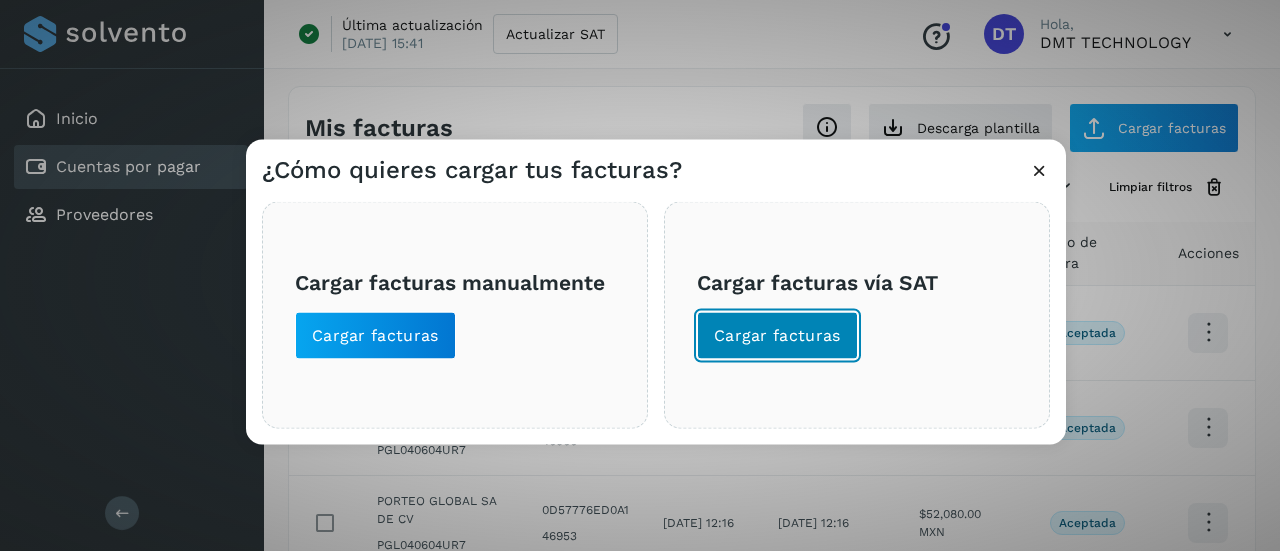 click on "Cargar facturas" 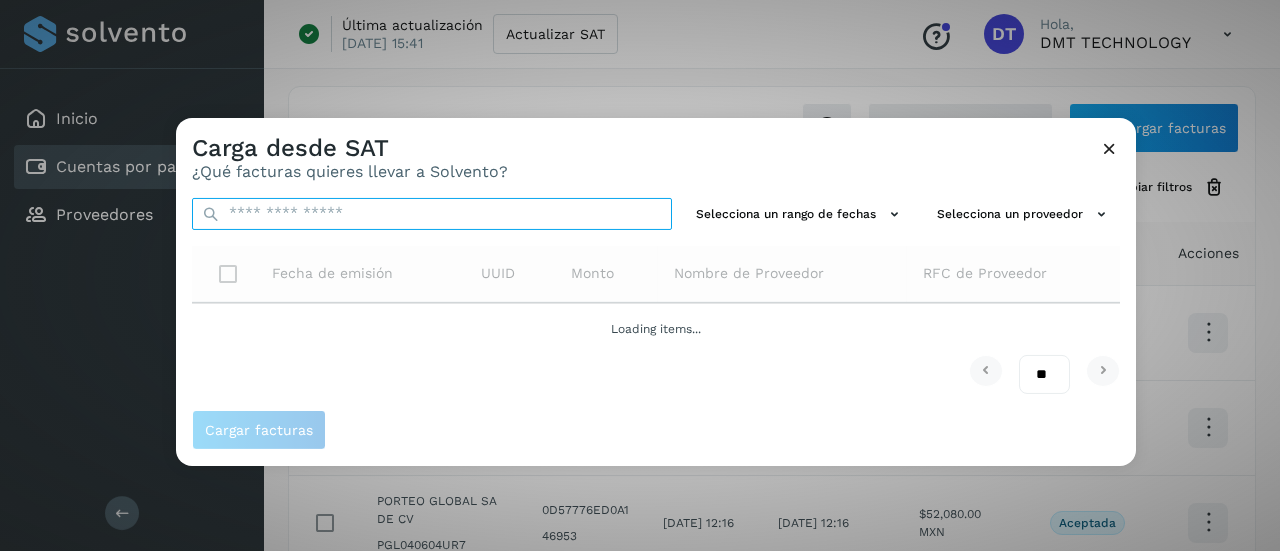 click at bounding box center (432, 213) 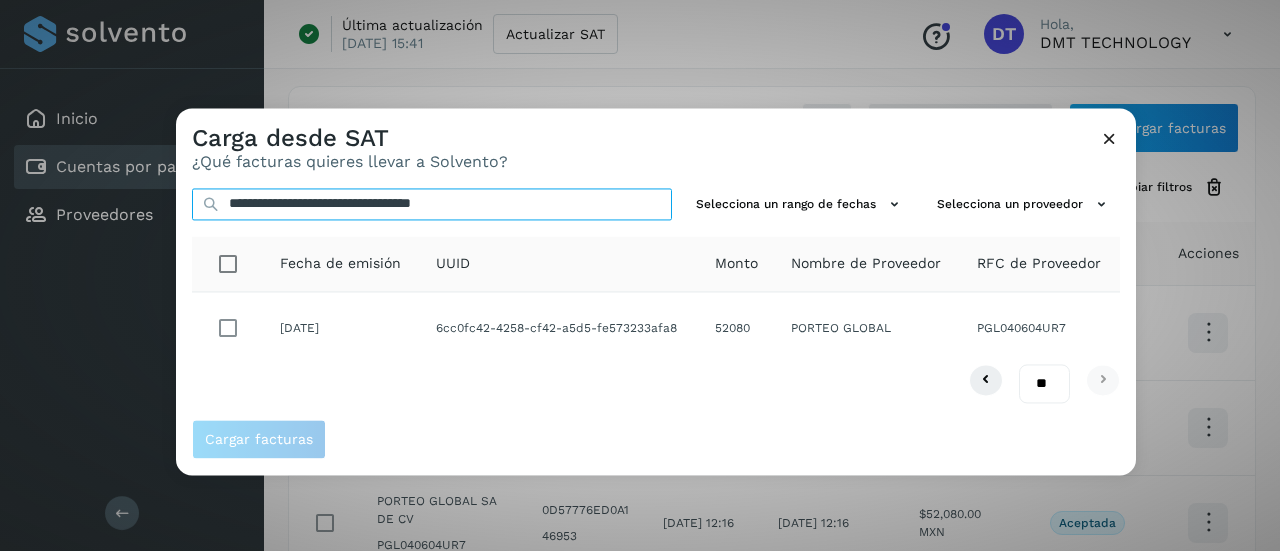 type on "**********" 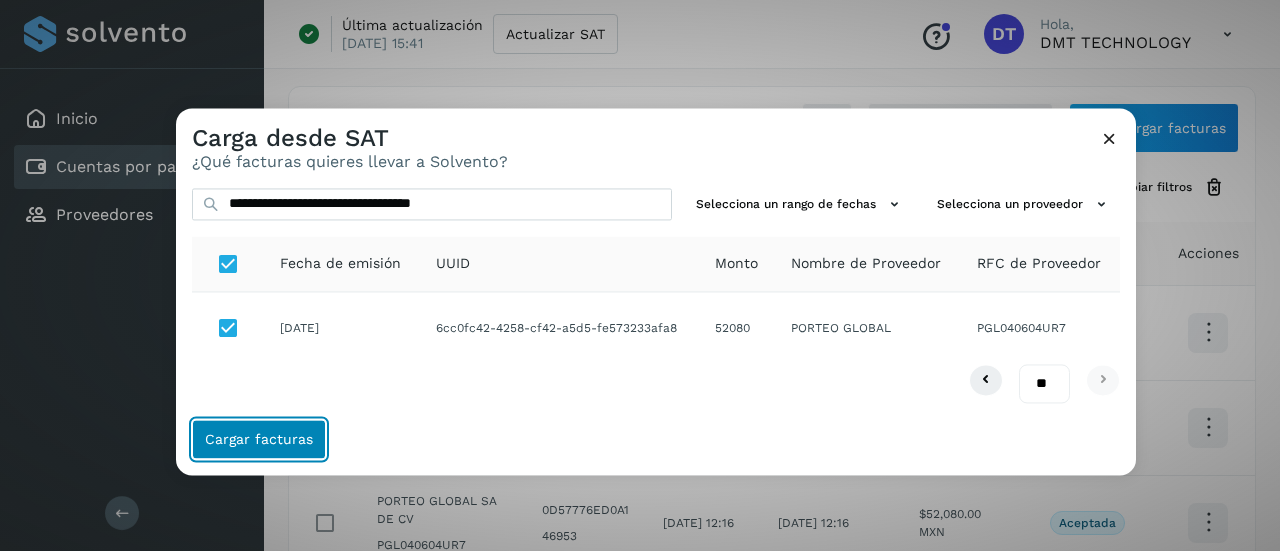 click on "Cargar facturas" 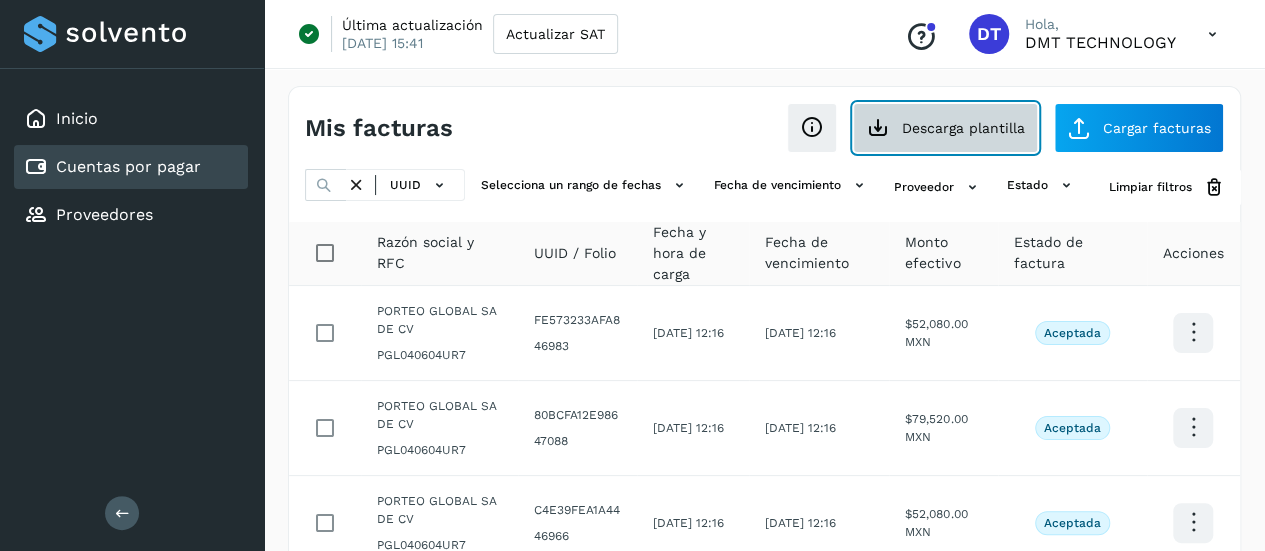 click on "Descarga plantilla" 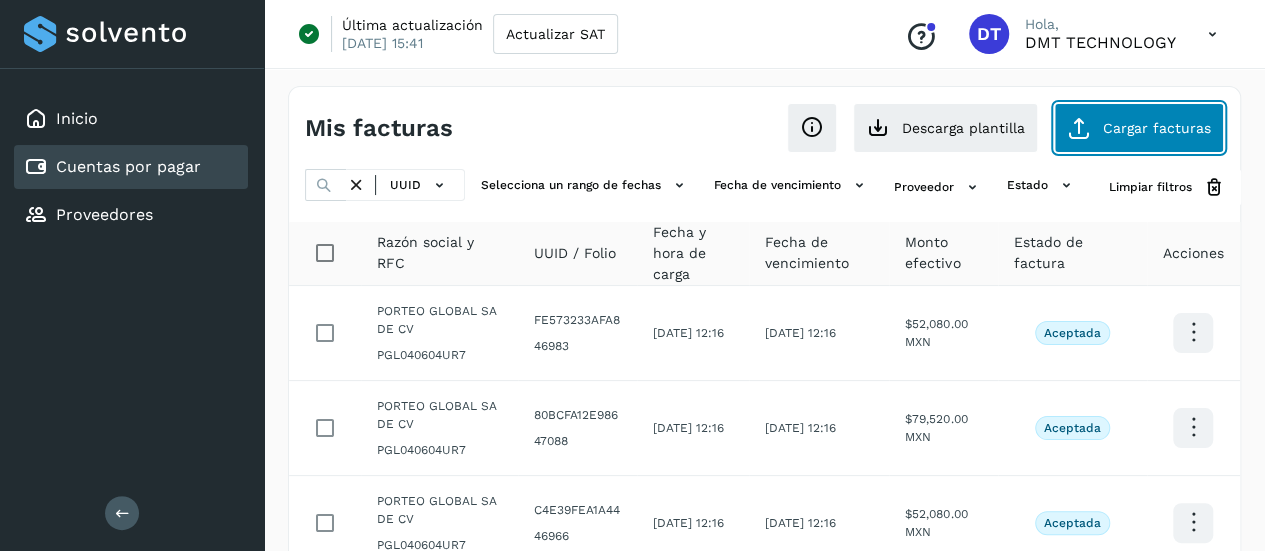 click on "Cargar facturas" 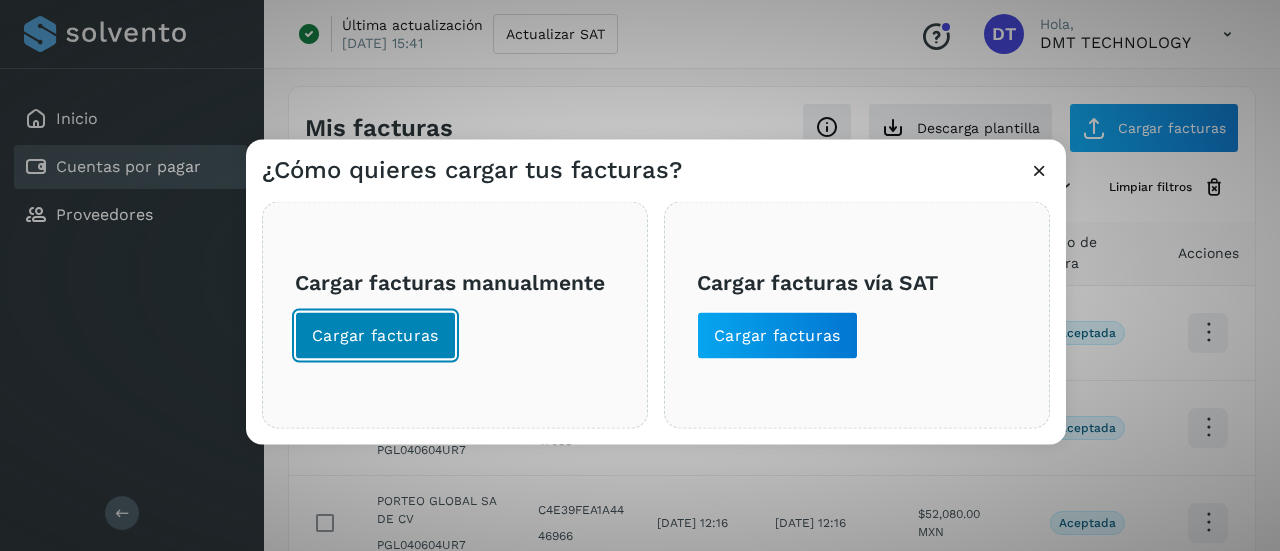 click on "Cargar facturas" 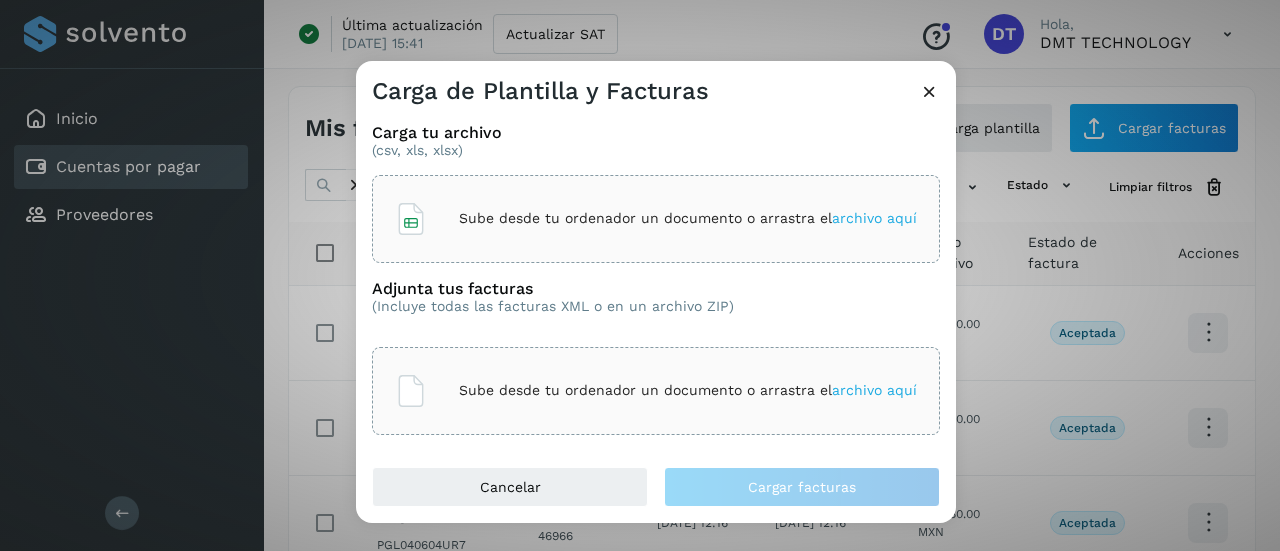 click on "Sube desde tu ordenador un documento o arrastra el  archivo aquí" 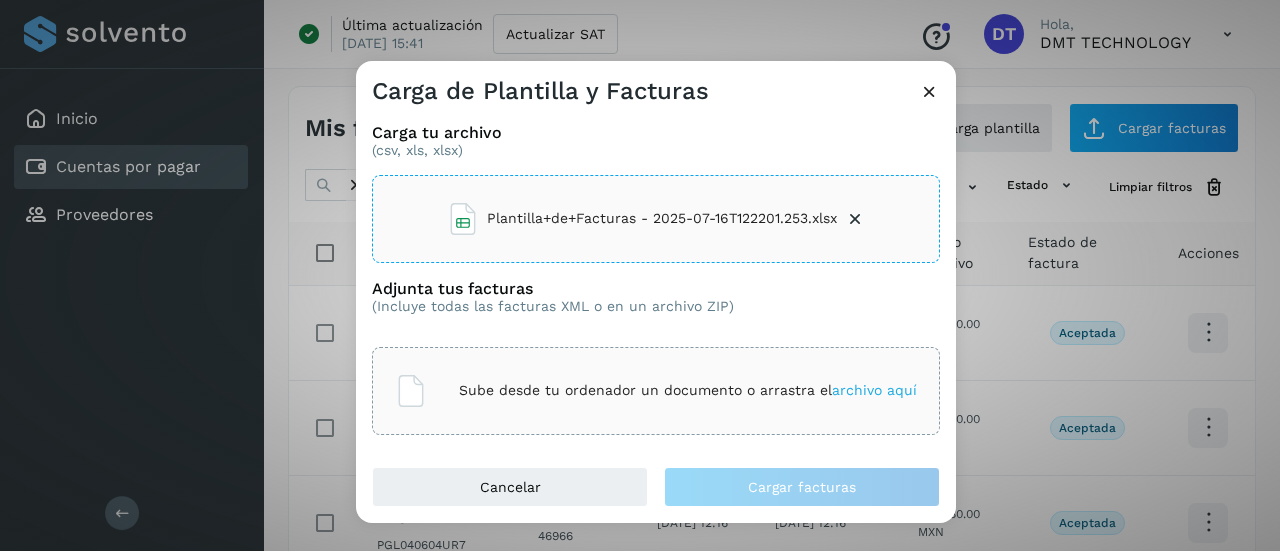 click on "Sube desde tu ordenador un documento o arrastra el  archivo aquí" 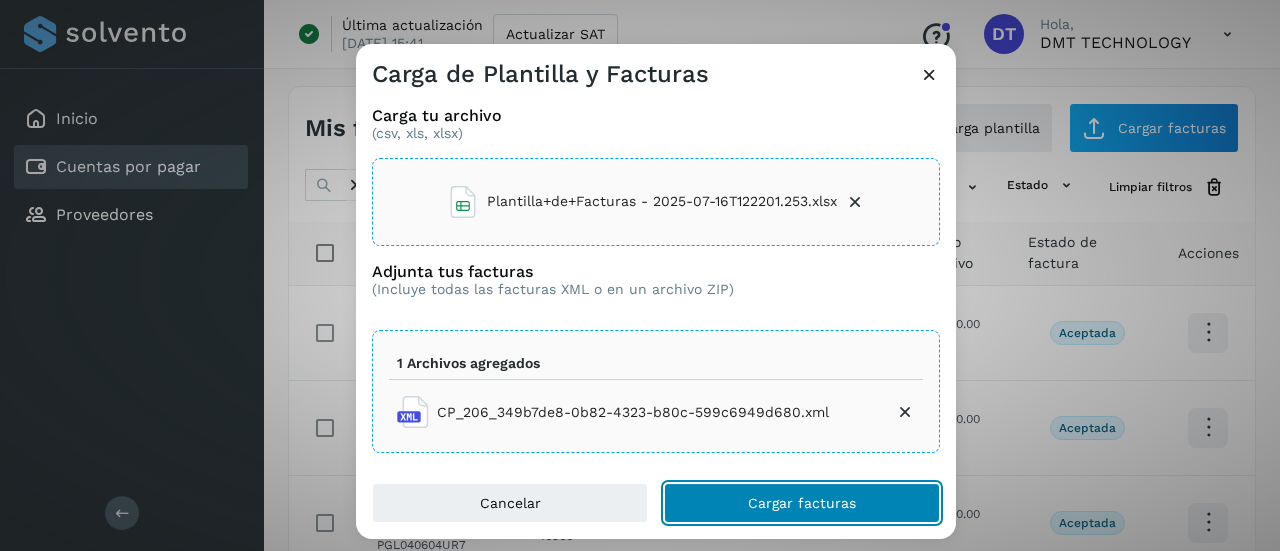 click on "Cargar facturas" 